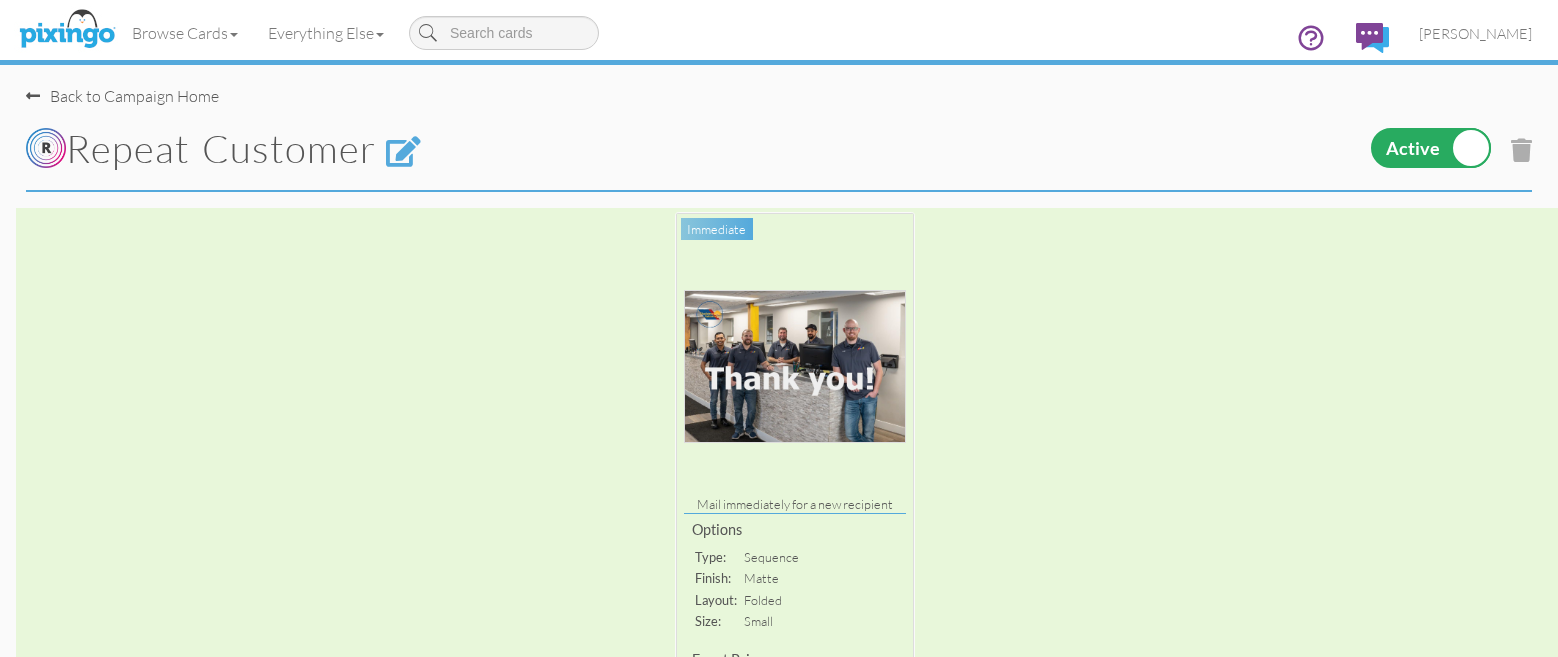 scroll, scrollTop: 733, scrollLeft: 0, axis: vertical 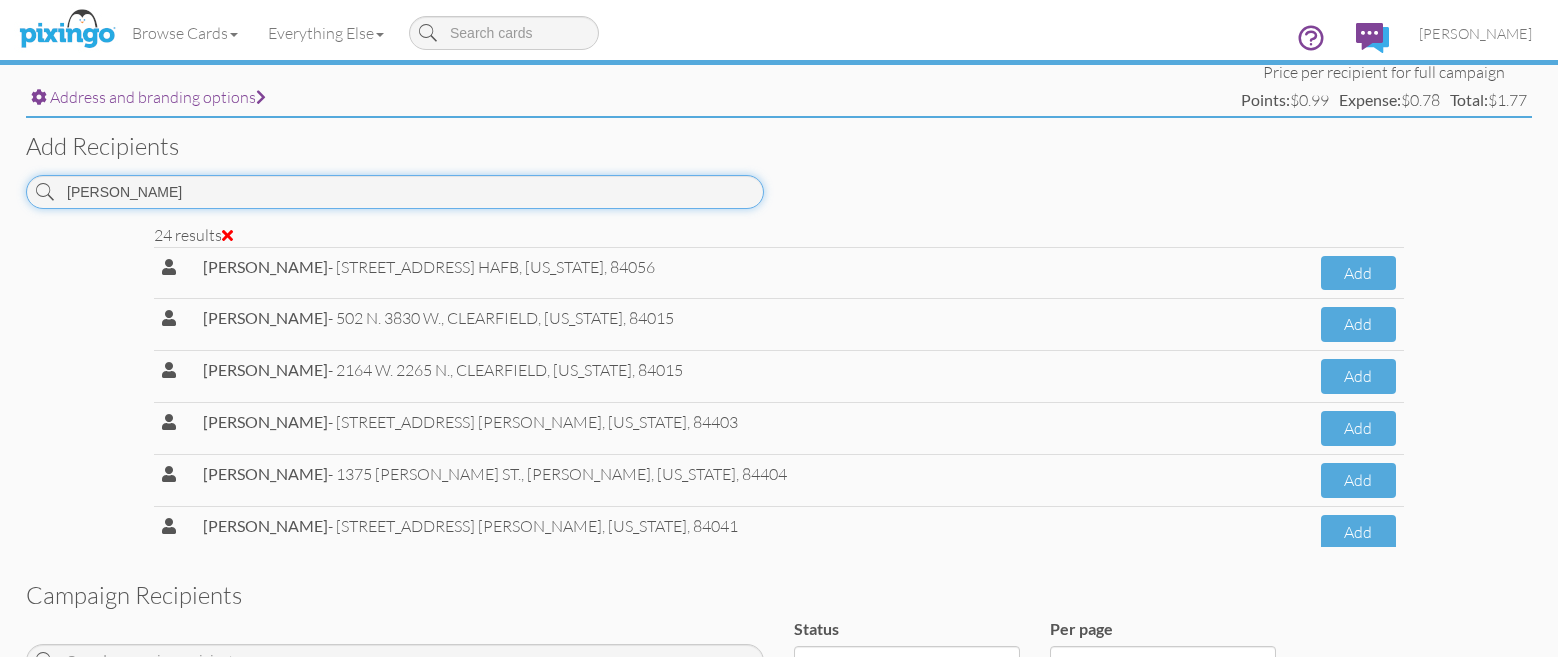 click on "[PERSON_NAME]" at bounding box center [395, 192] 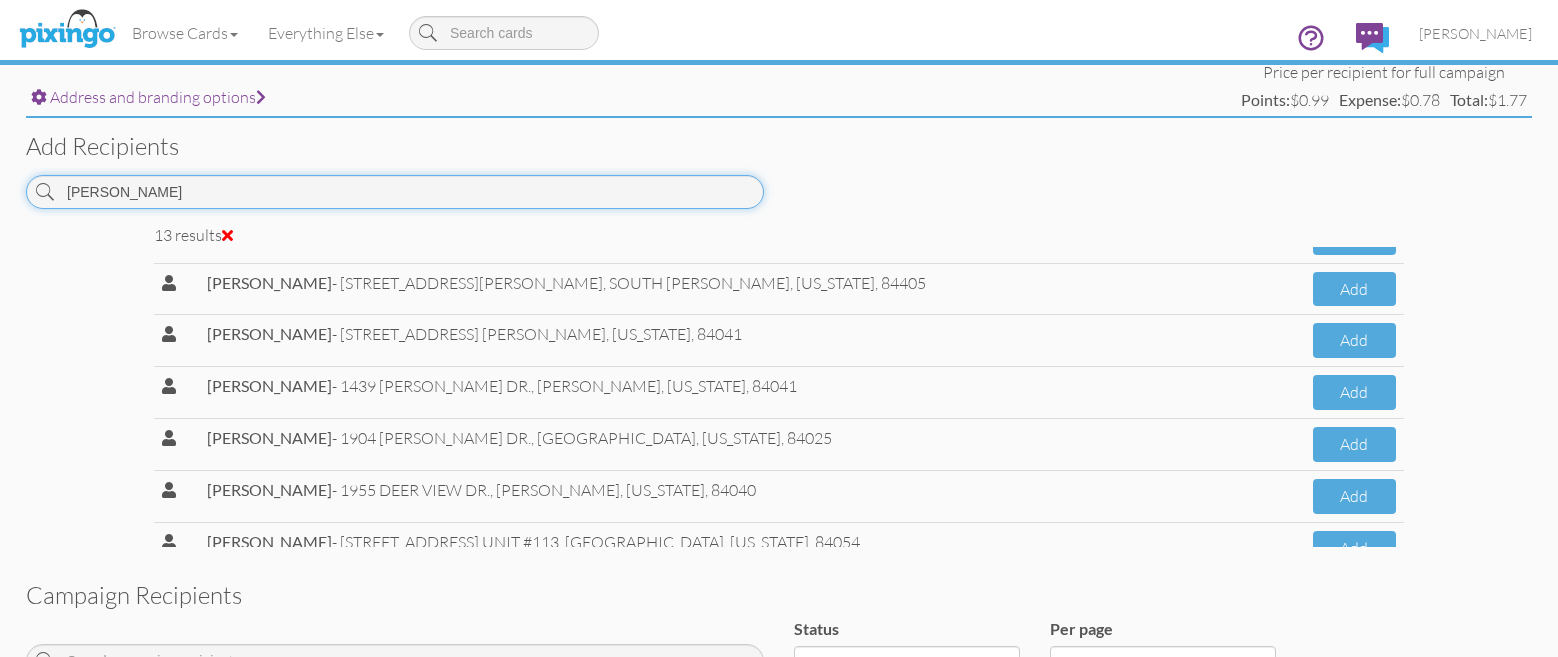 scroll, scrollTop: 394, scrollLeft: 0, axis: vertical 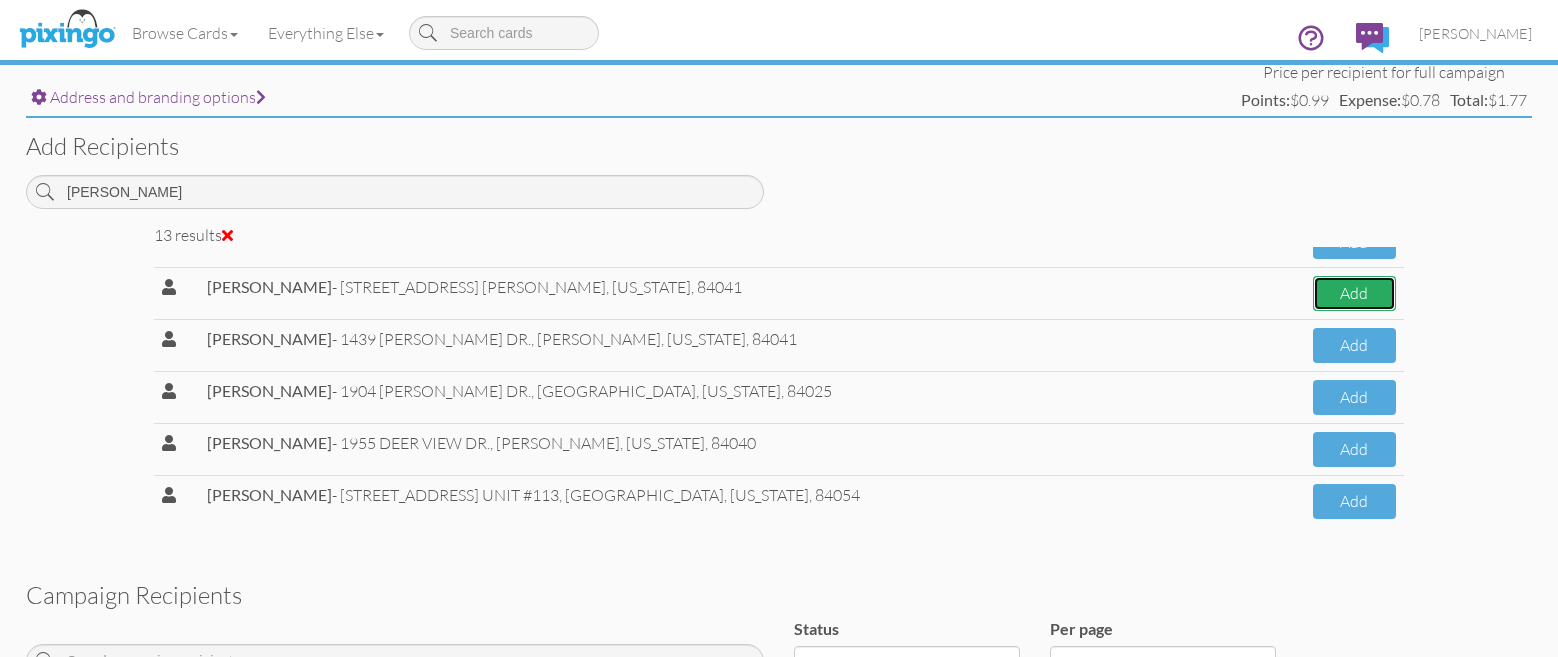 click on "Add" at bounding box center [1354, 293] 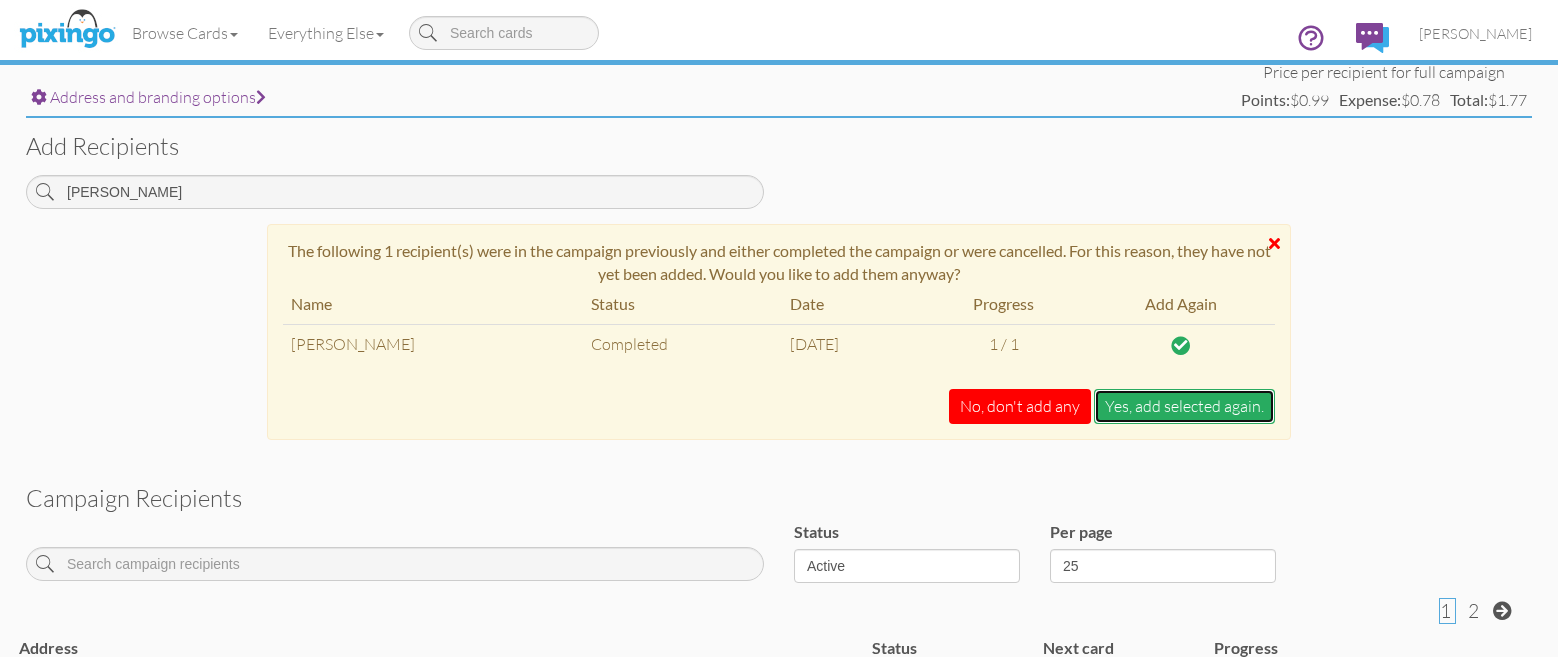 click on "Yes, add selected again." at bounding box center [1184, 406] 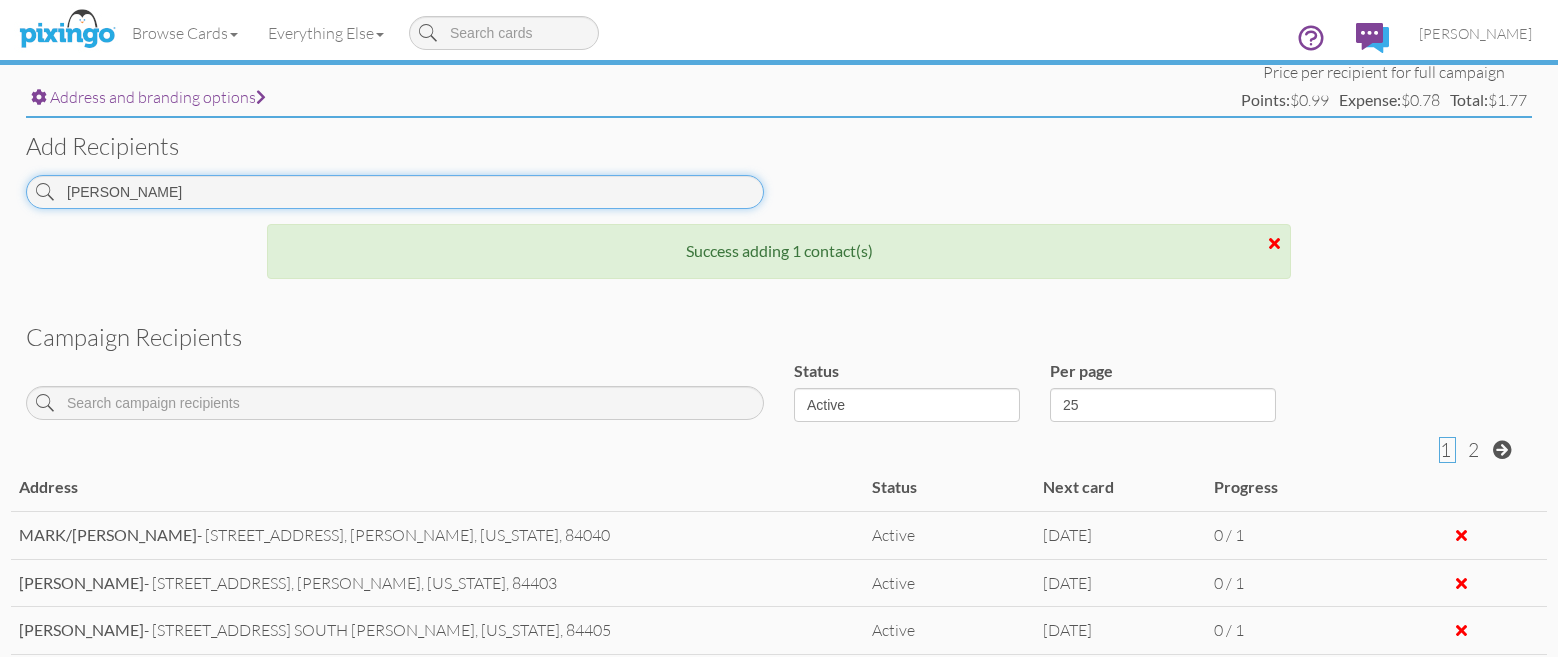 click on "[PERSON_NAME]" at bounding box center [395, 192] 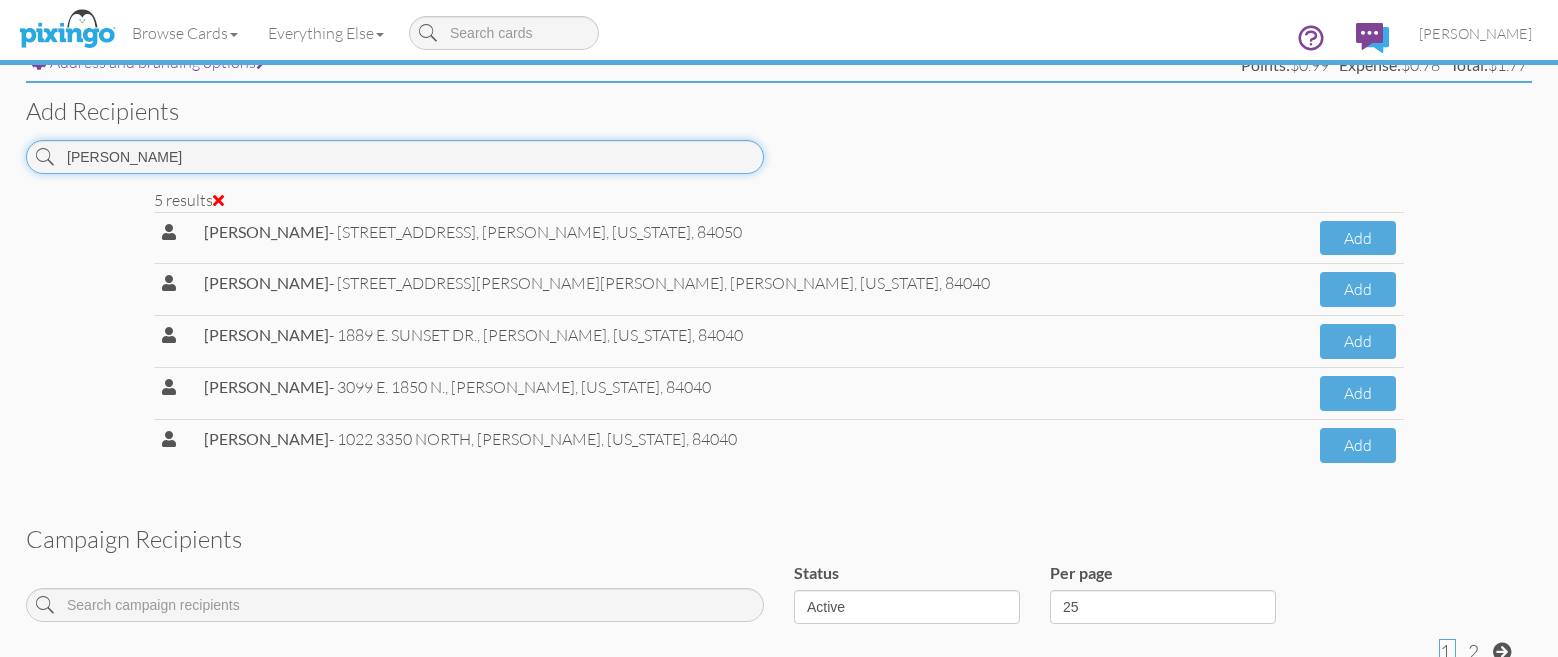 scroll, scrollTop: 700, scrollLeft: 0, axis: vertical 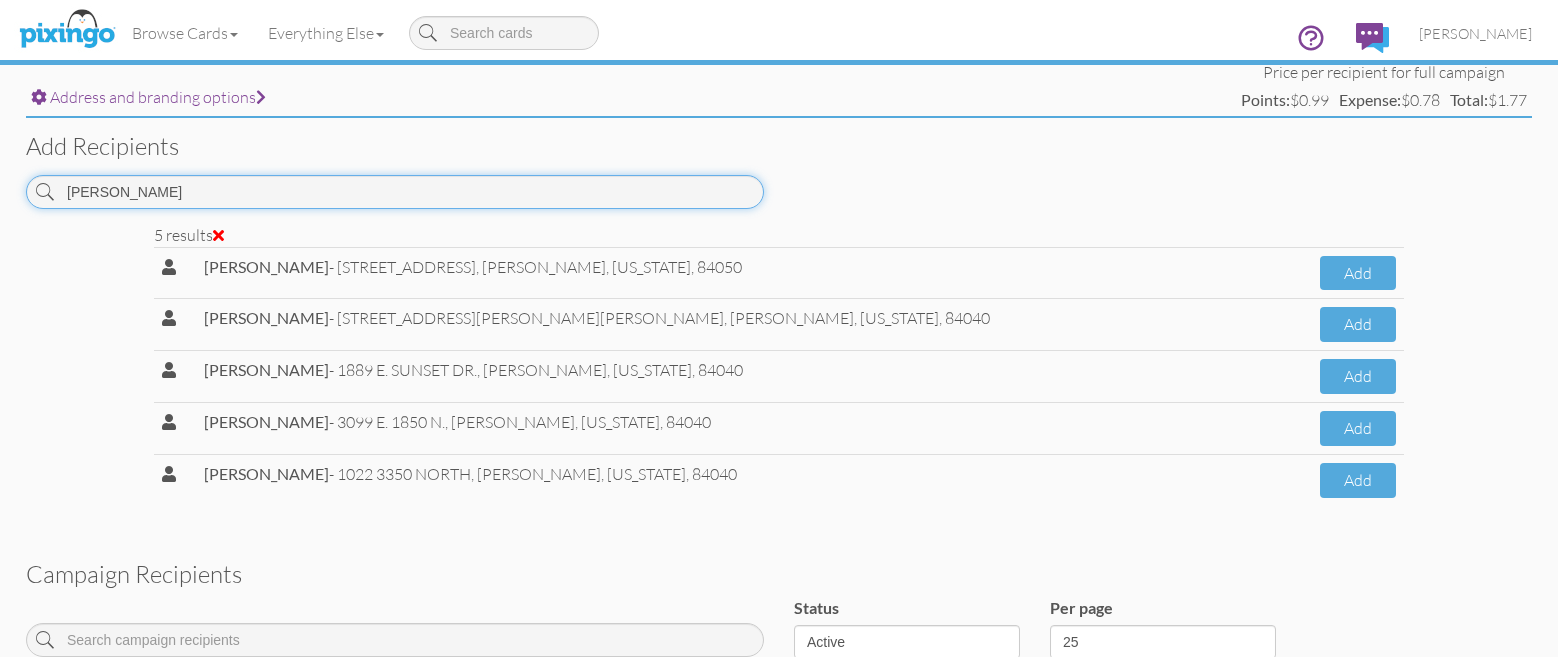 click on "[PERSON_NAME]" at bounding box center (395, 192) 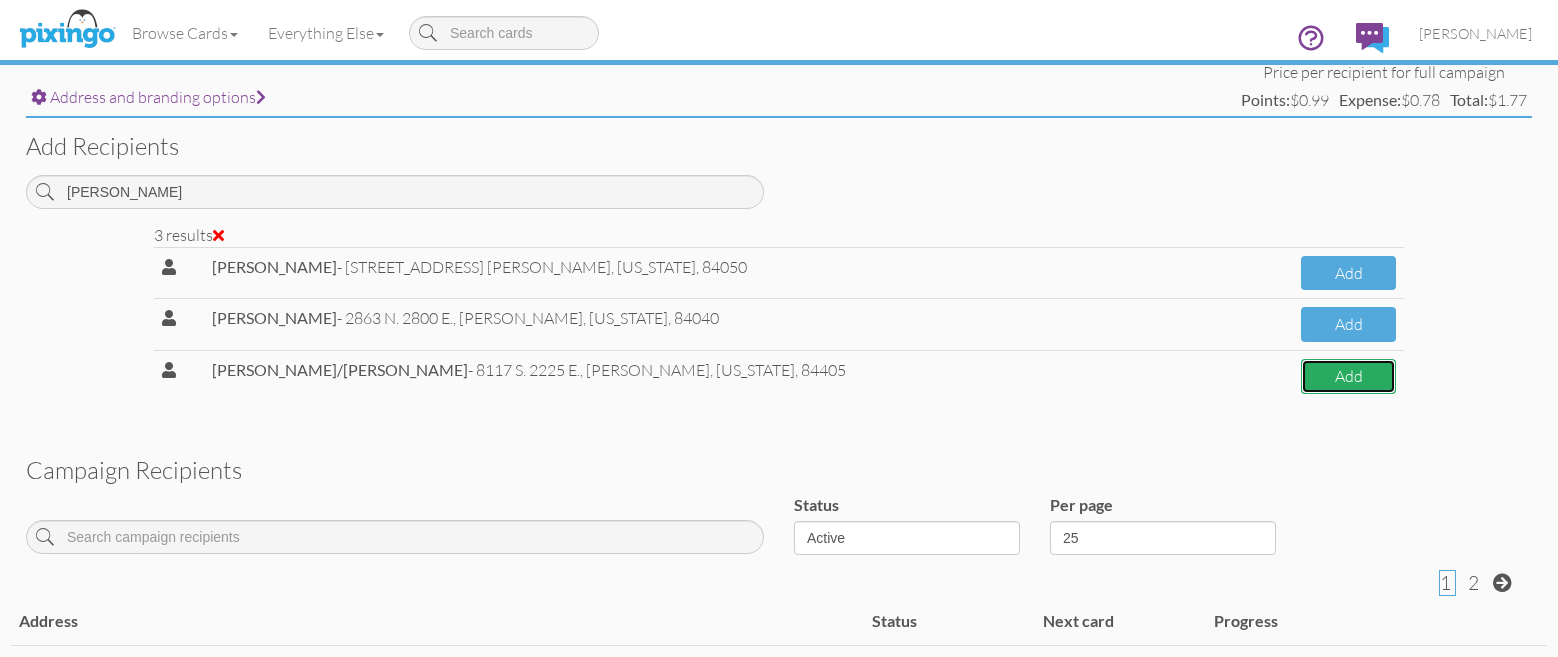 click on "Add" at bounding box center [1348, 376] 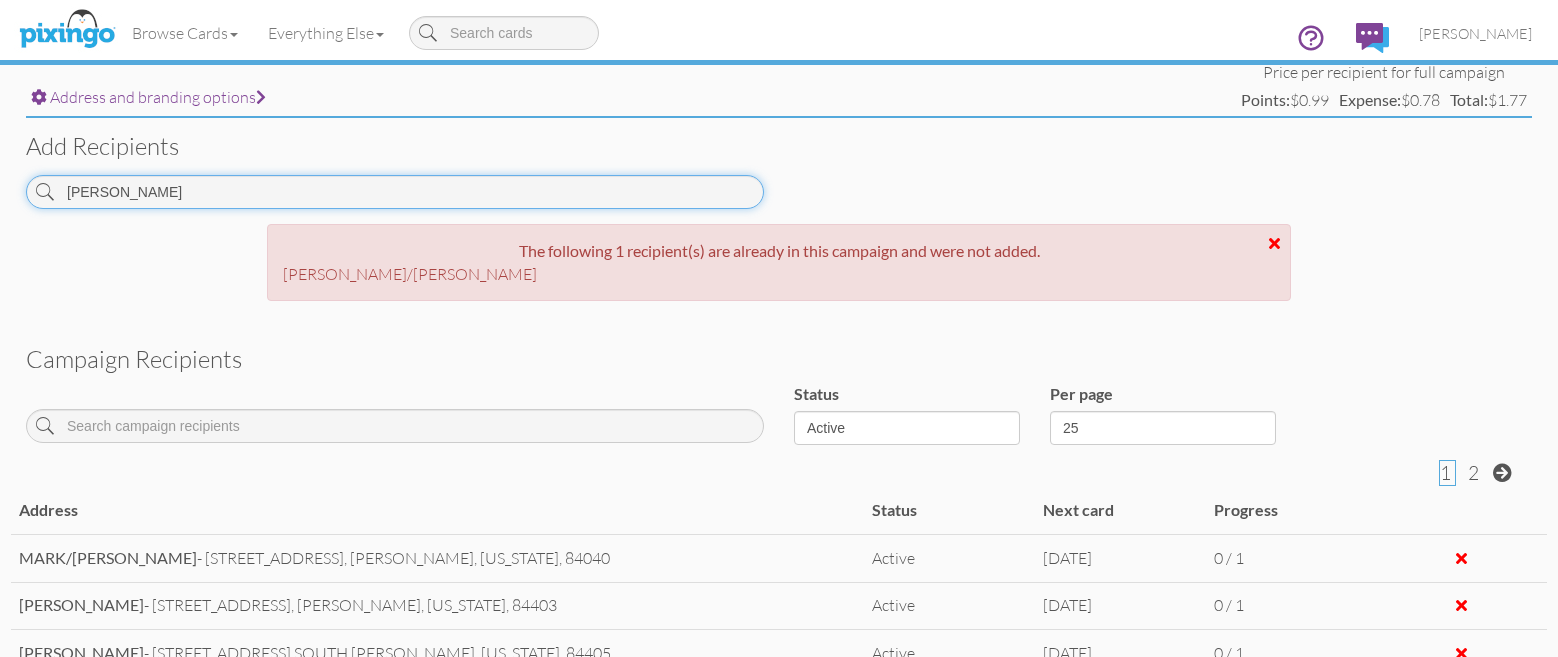 click on "[PERSON_NAME]" at bounding box center [395, 192] 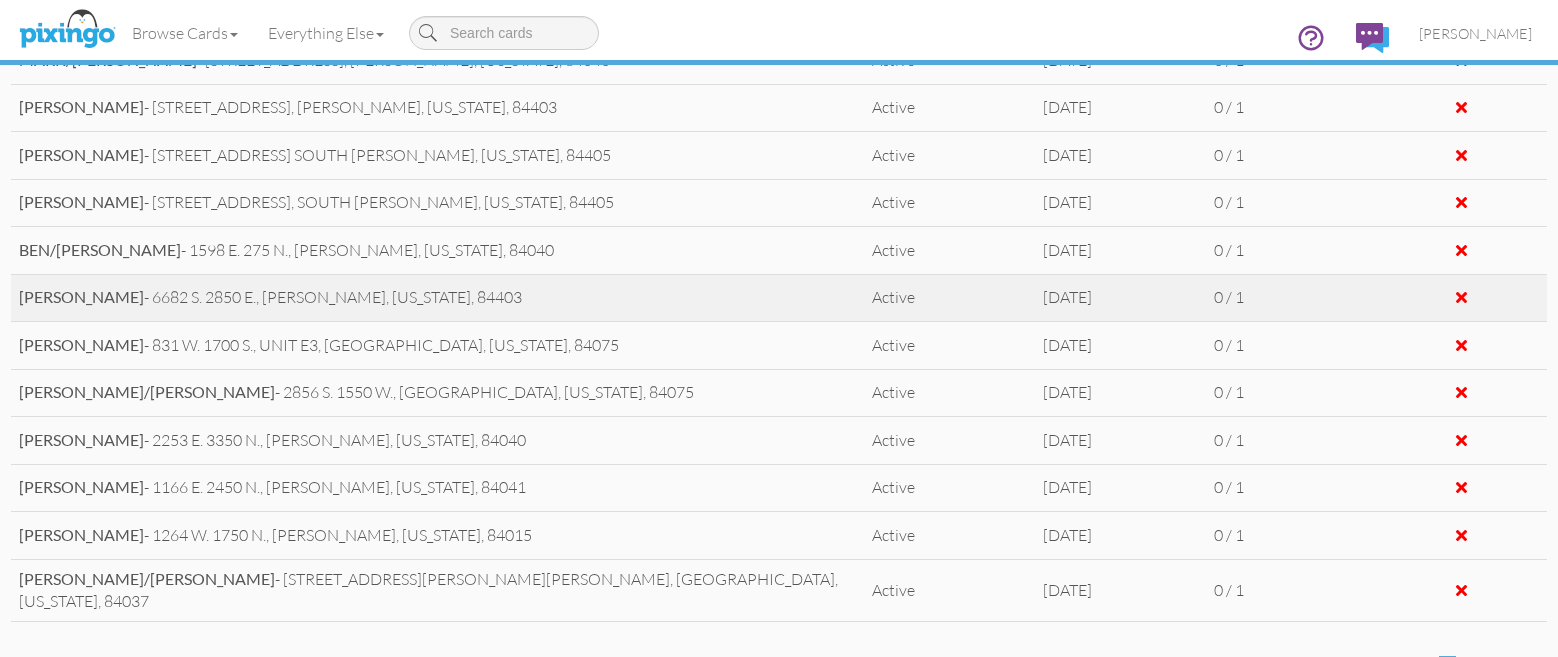 scroll, scrollTop: 1200, scrollLeft: 0, axis: vertical 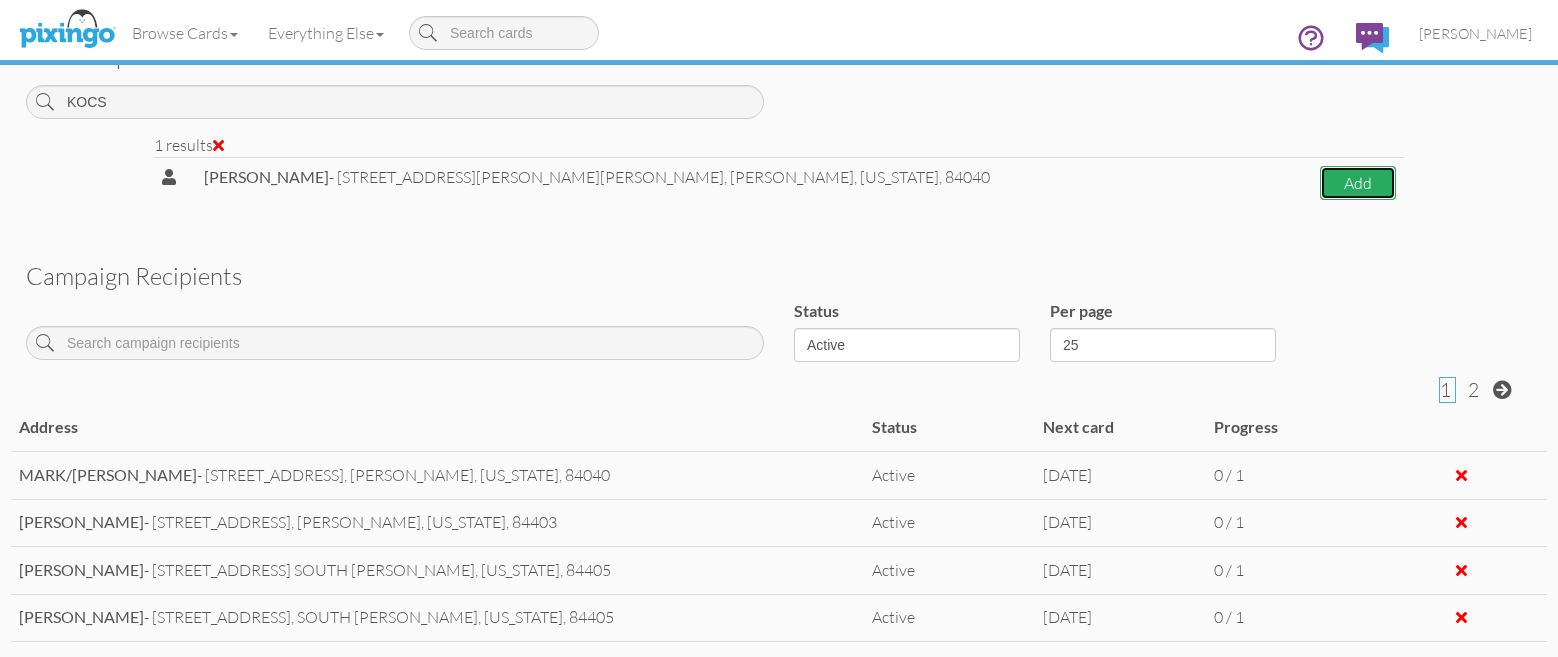 click on "Add" at bounding box center (1358, 183) 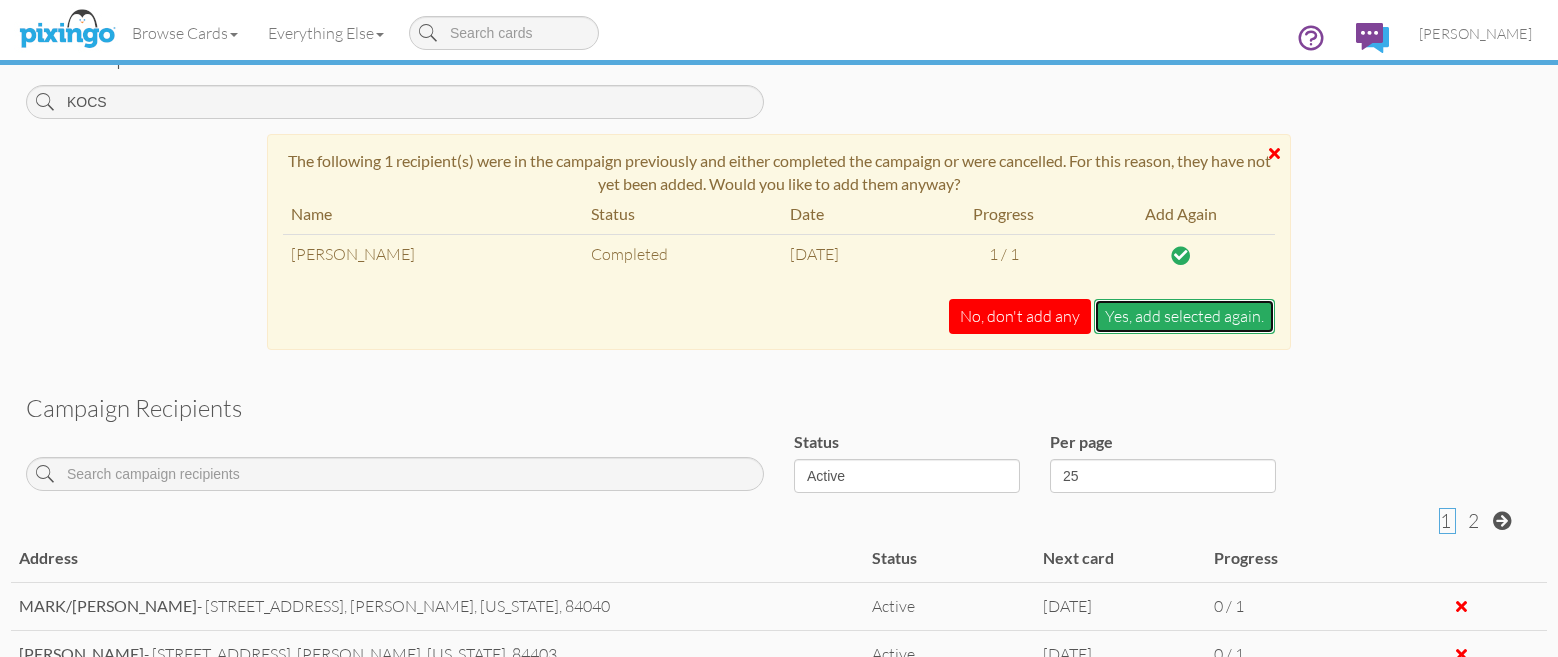 click on "Yes, add selected again." at bounding box center (1184, 316) 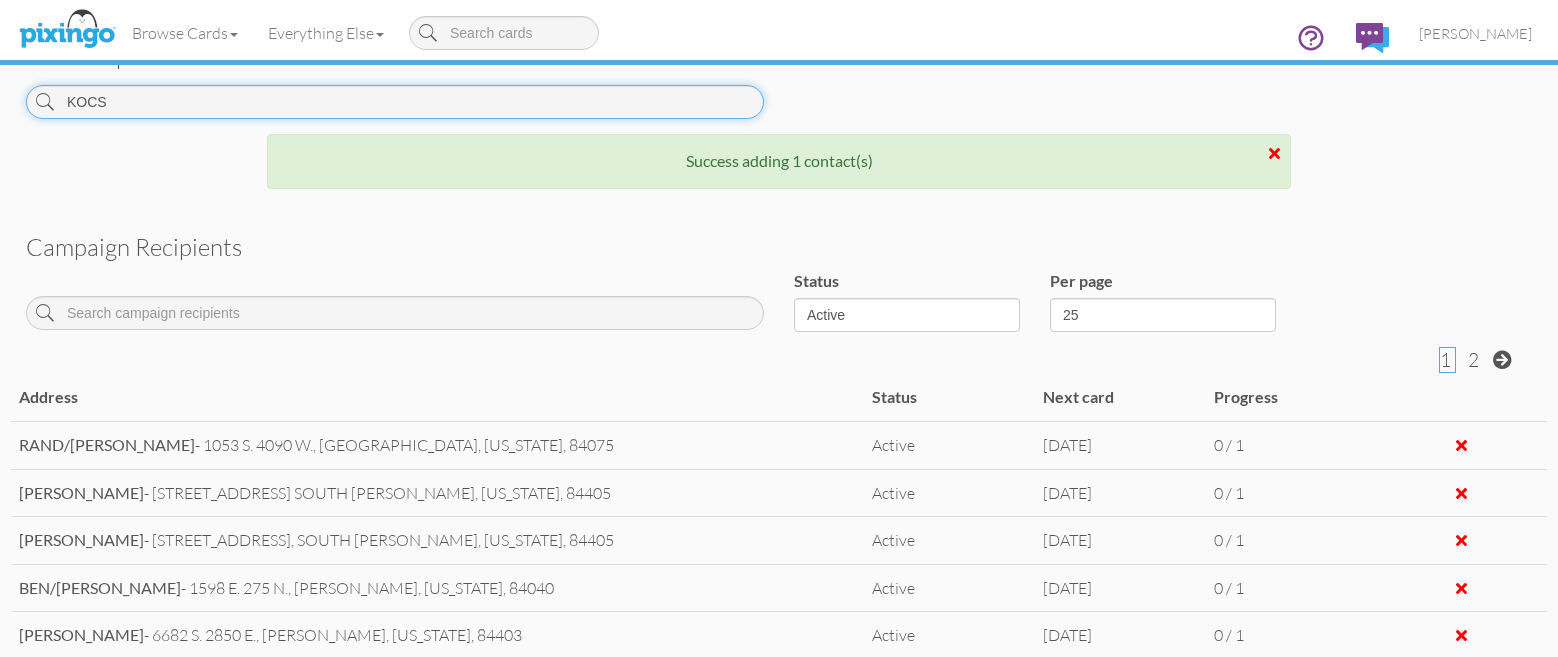 click on "KOCS" at bounding box center [395, 102] 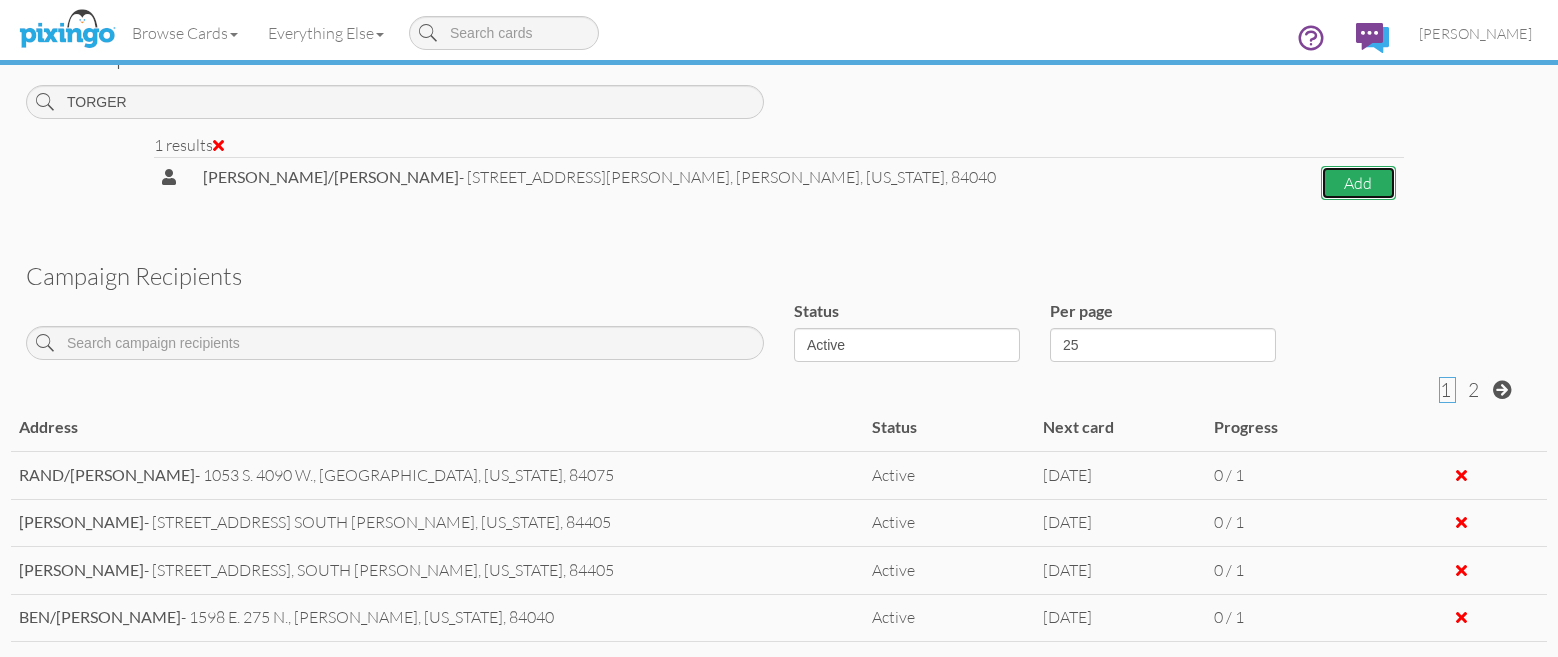 click on "Add" at bounding box center [1358, 183] 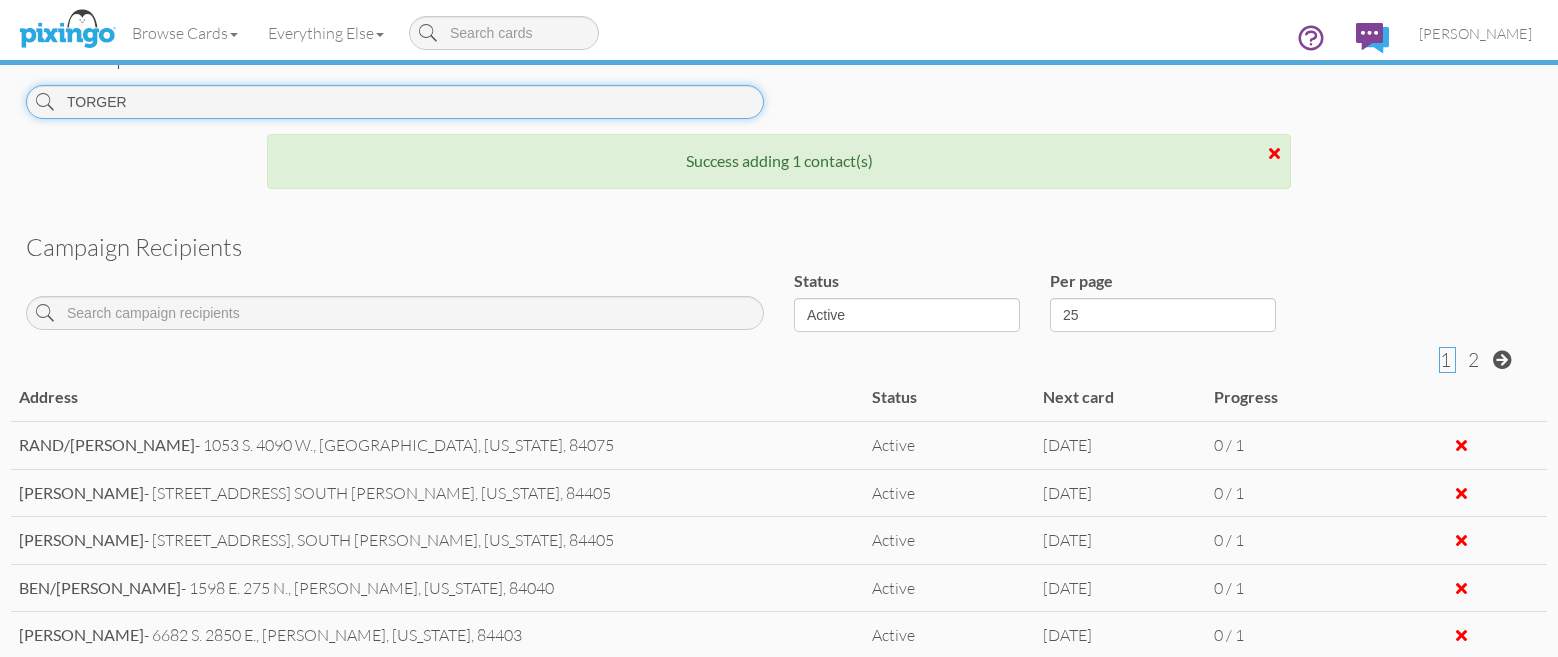 click on "TORGER" at bounding box center [395, 102] 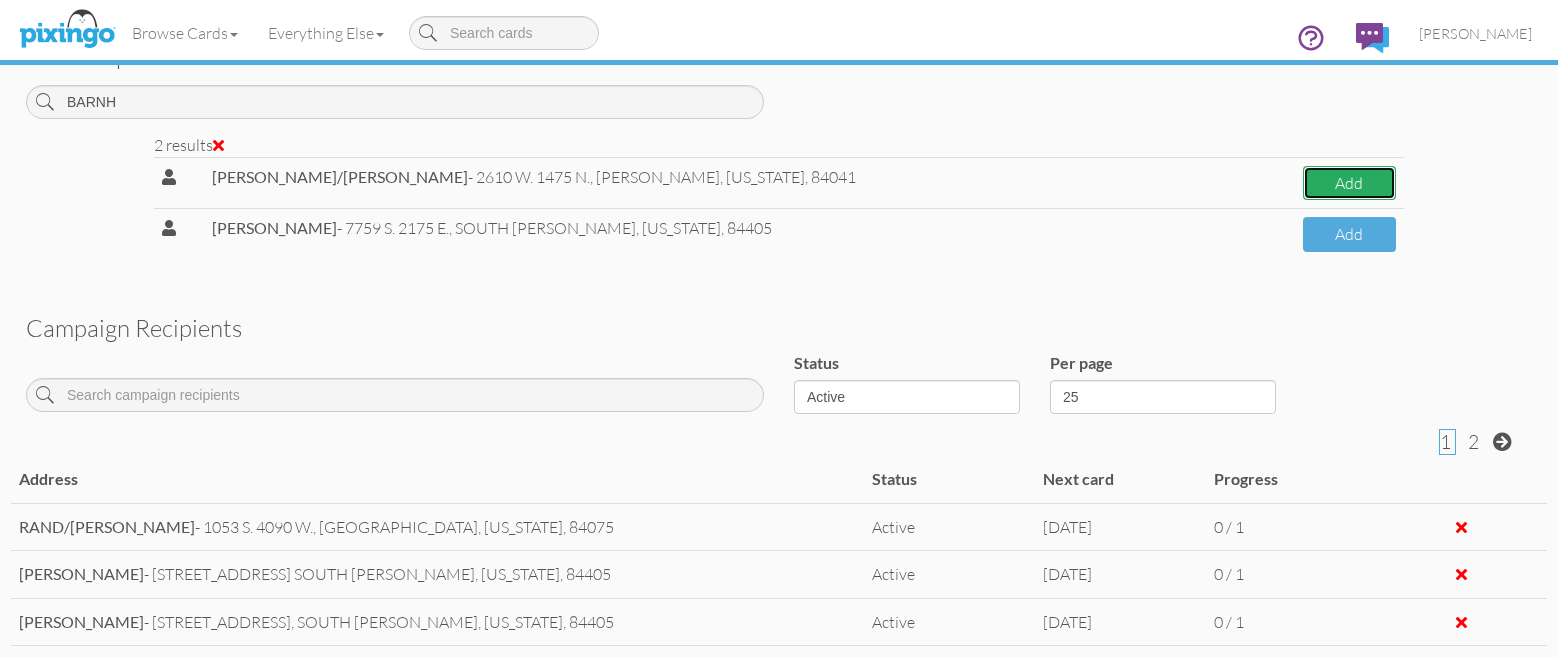 click on "Add" at bounding box center (1349, 183) 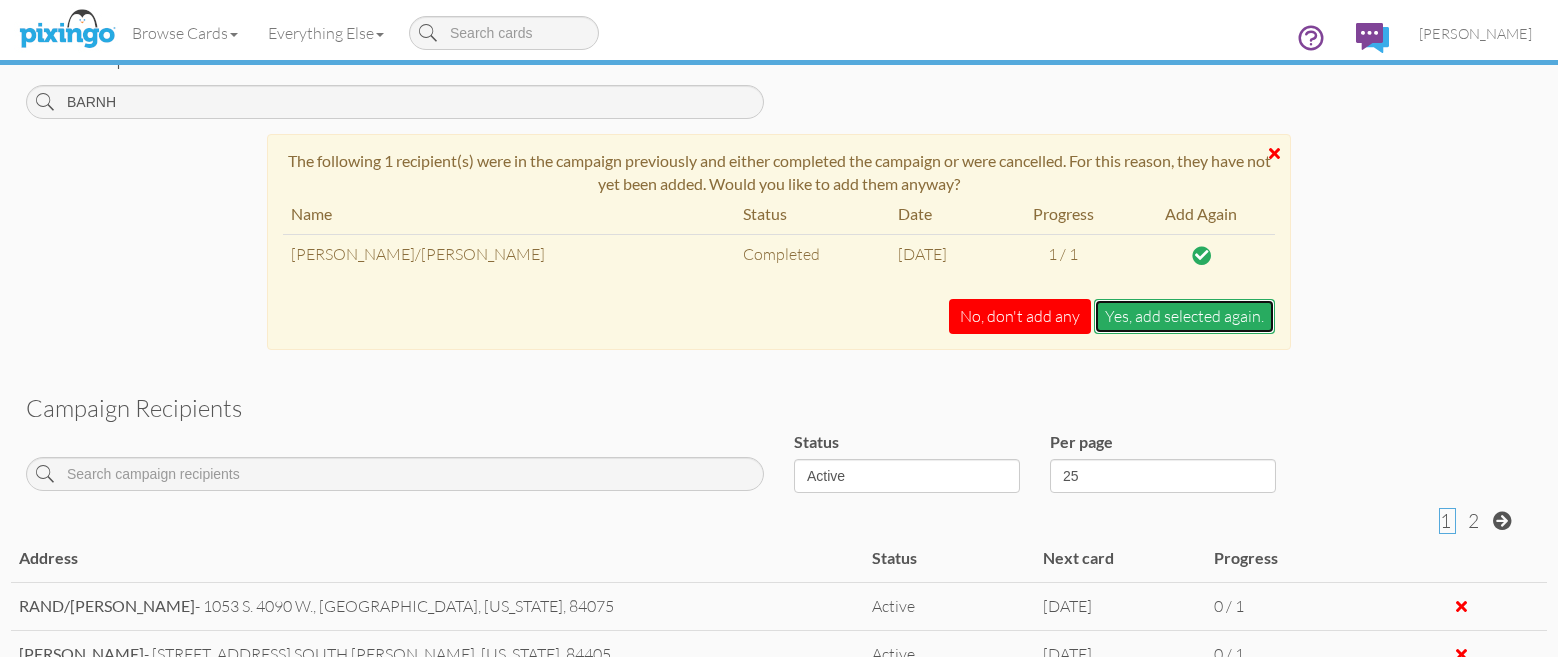 click on "Yes, add selected again." at bounding box center (1184, 316) 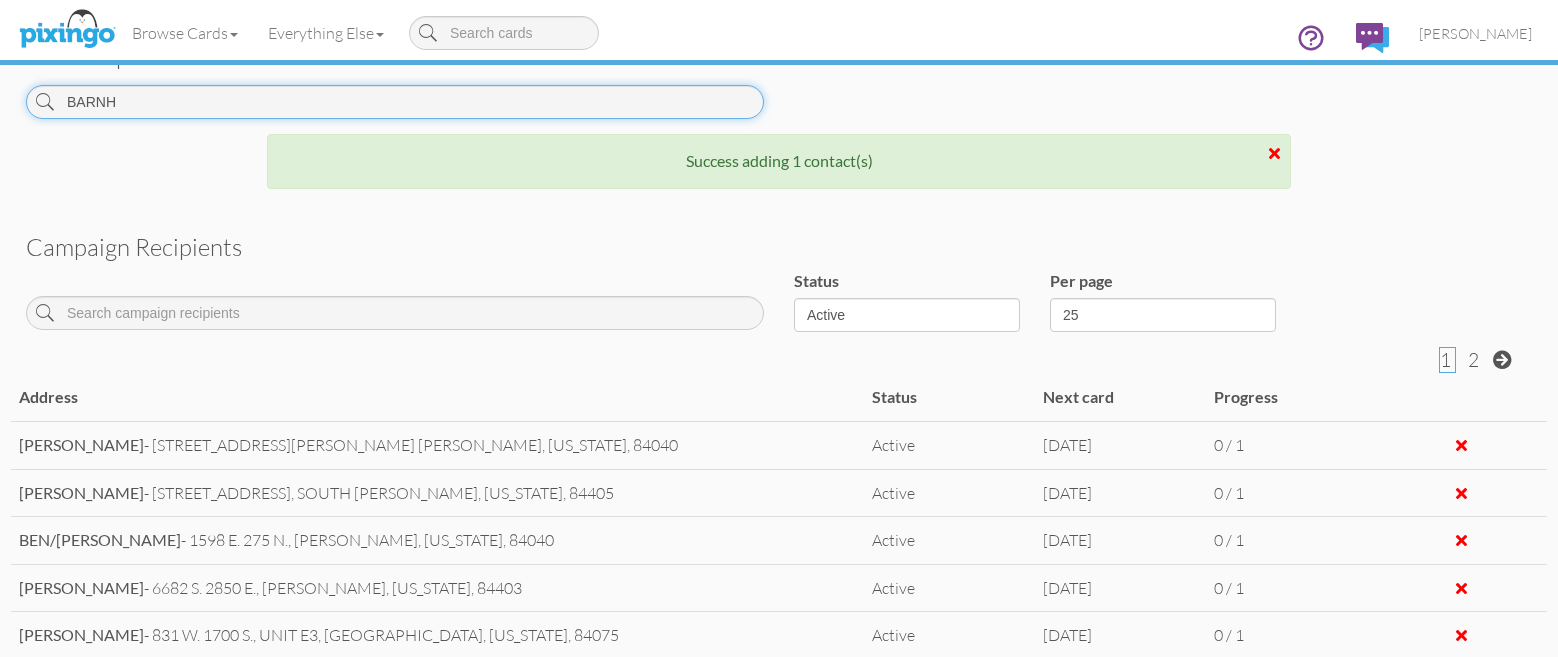 click on "BARNH" at bounding box center (395, 102) 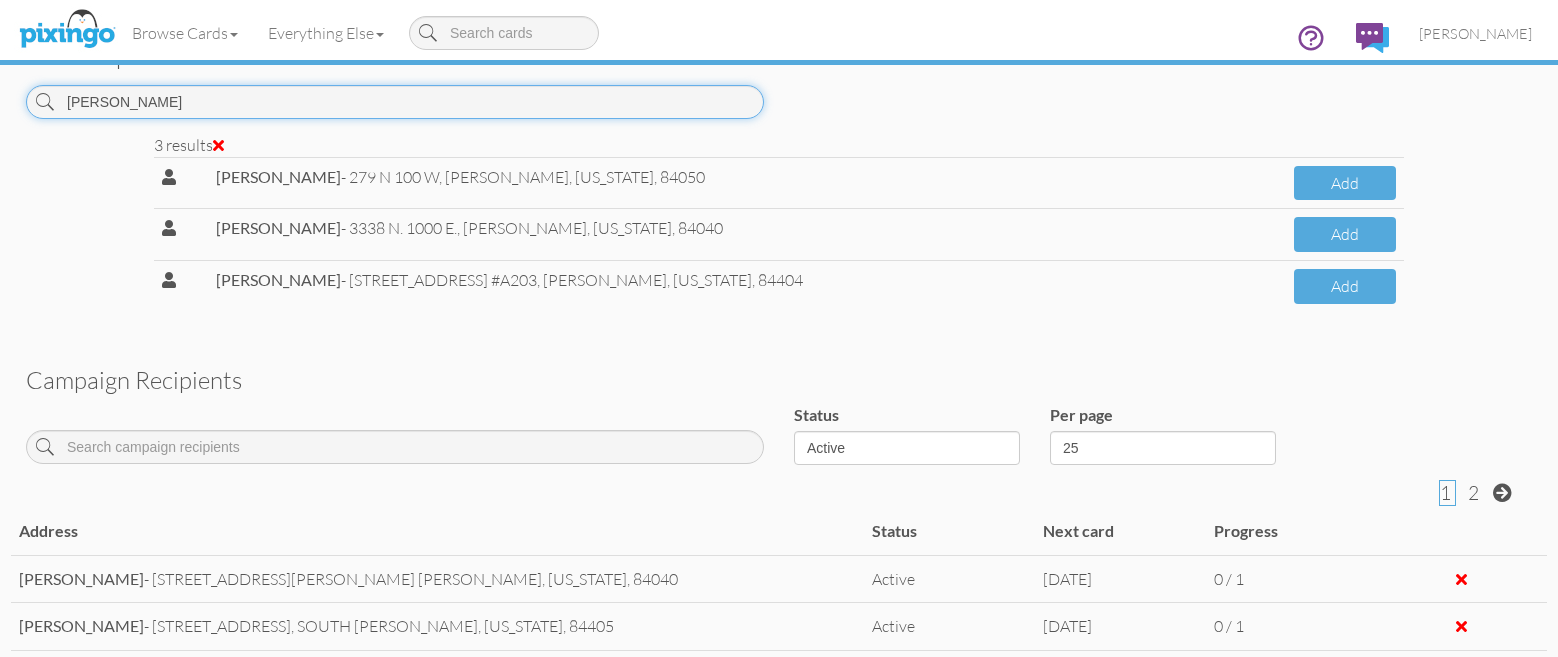 click on "[PERSON_NAME]" at bounding box center [395, 102] 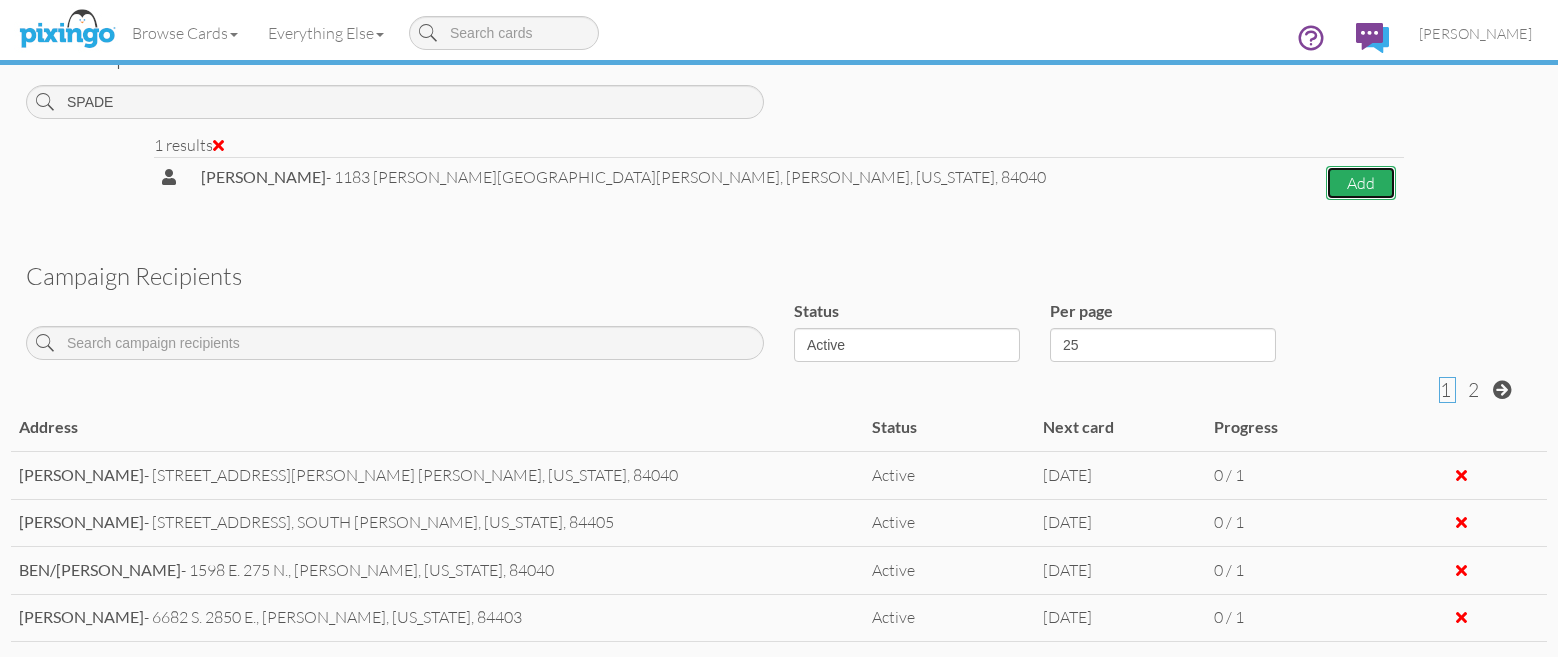 click on "Add" at bounding box center [1361, 183] 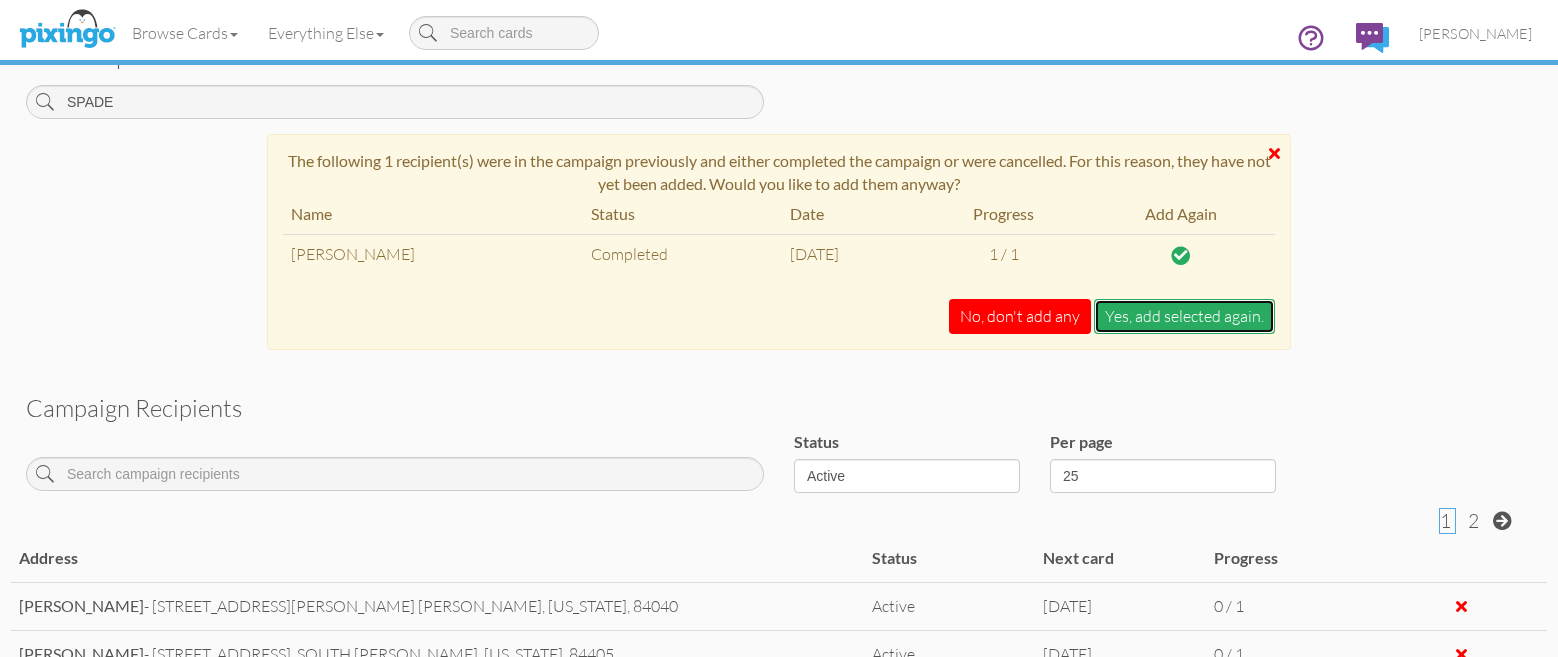 click on "Yes, add selected again." at bounding box center [1184, 316] 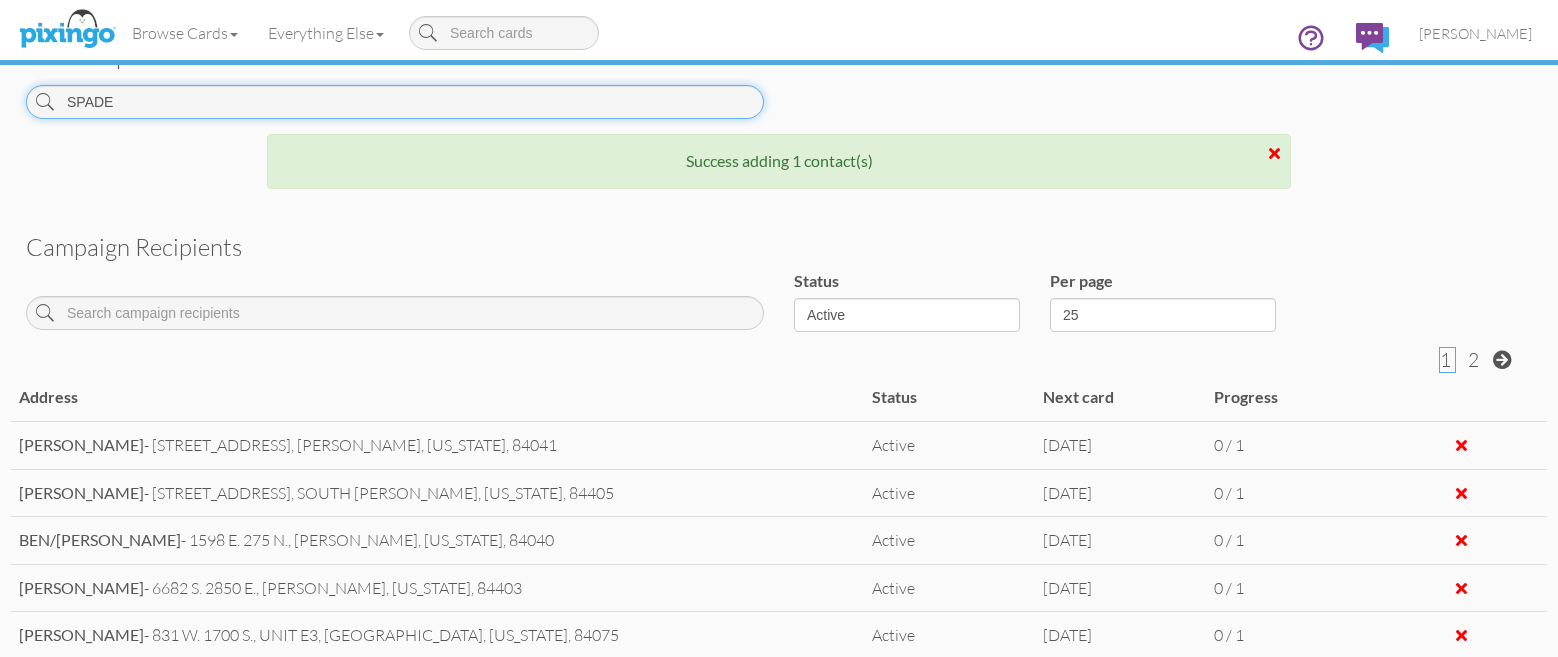 click on "SPADE" at bounding box center [395, 102] 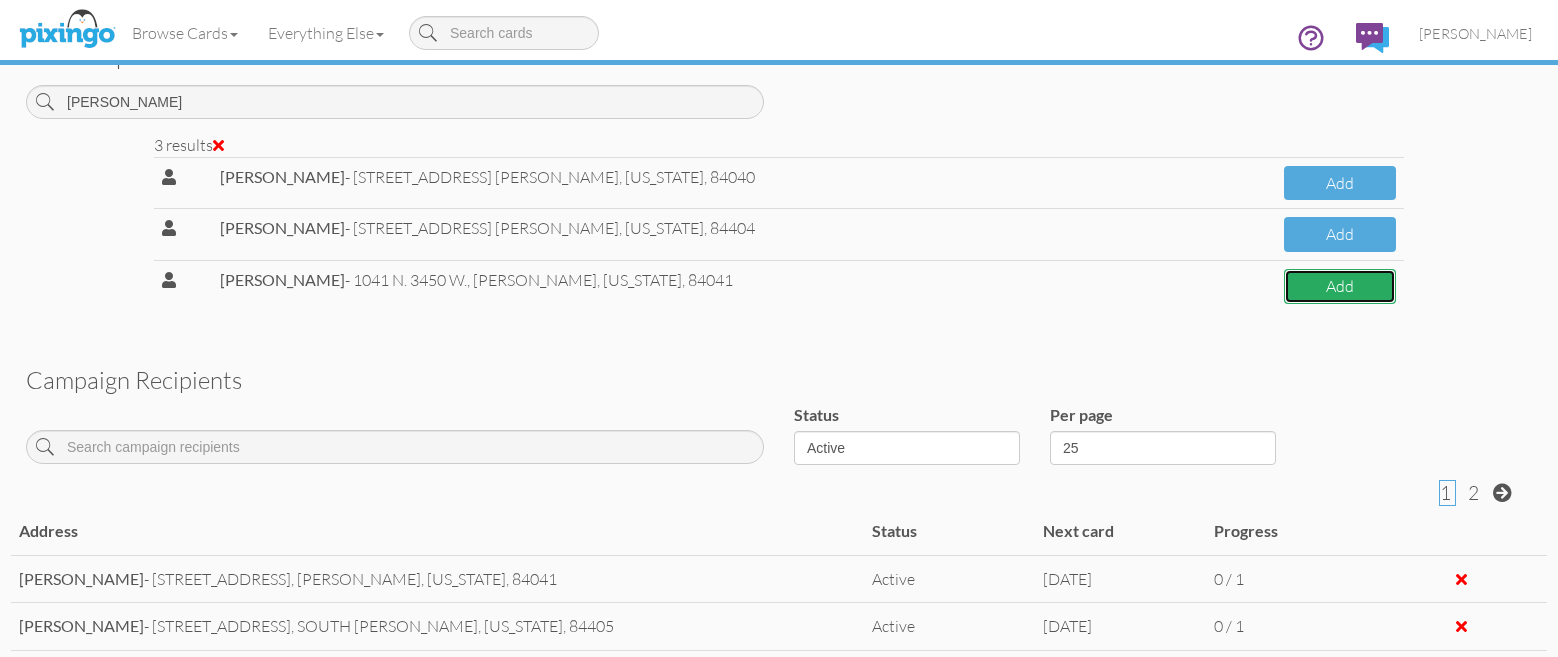 click on "Add" at bounding box center (1340, 286) 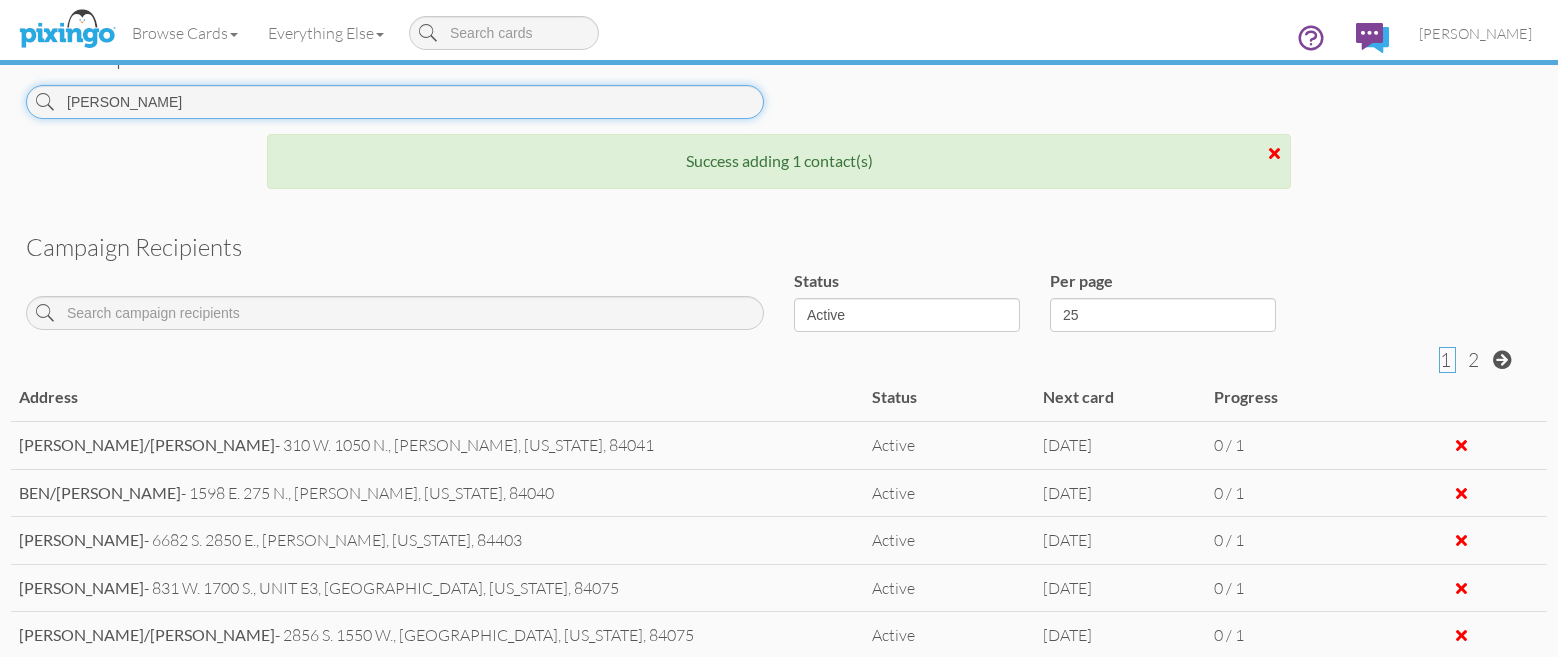 click on "[PERSON_NAME]" at bounding box center (395, 102) 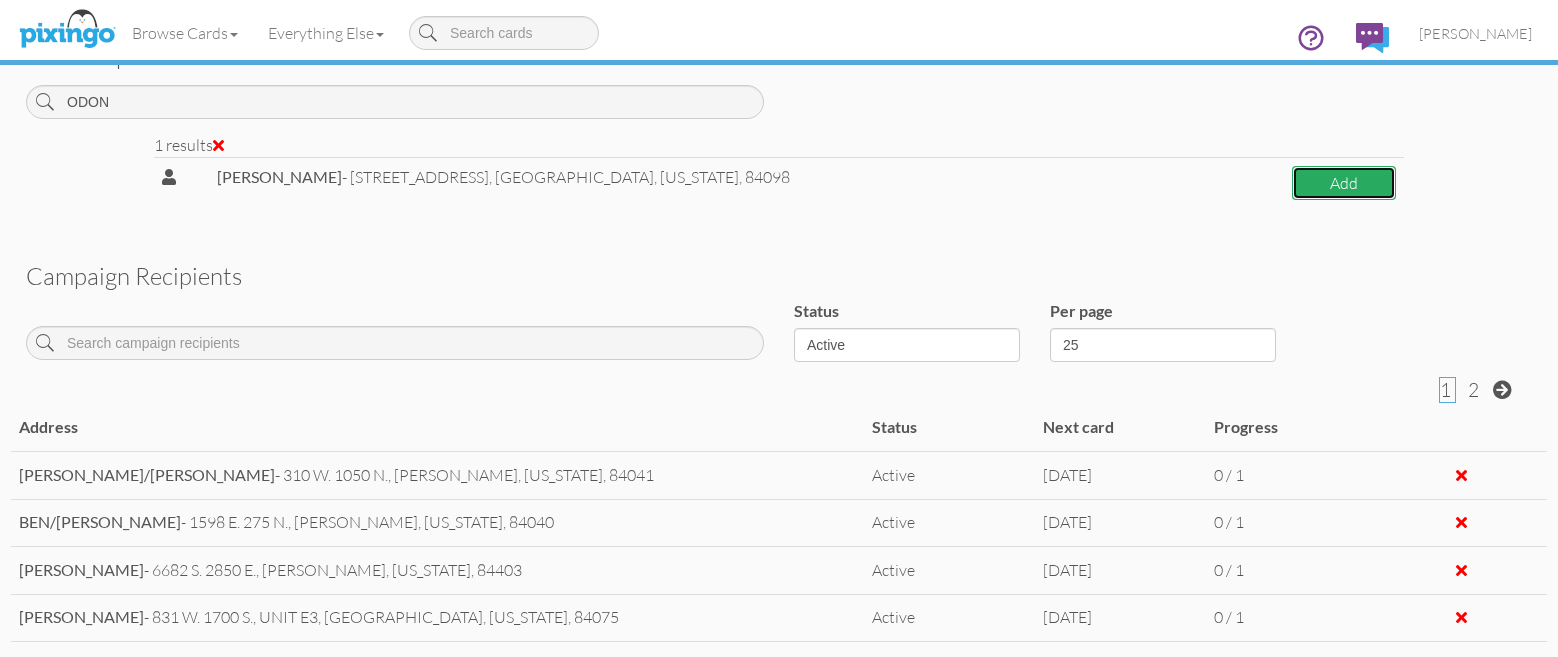 click on "Add" at bounding box center [1344, 183] 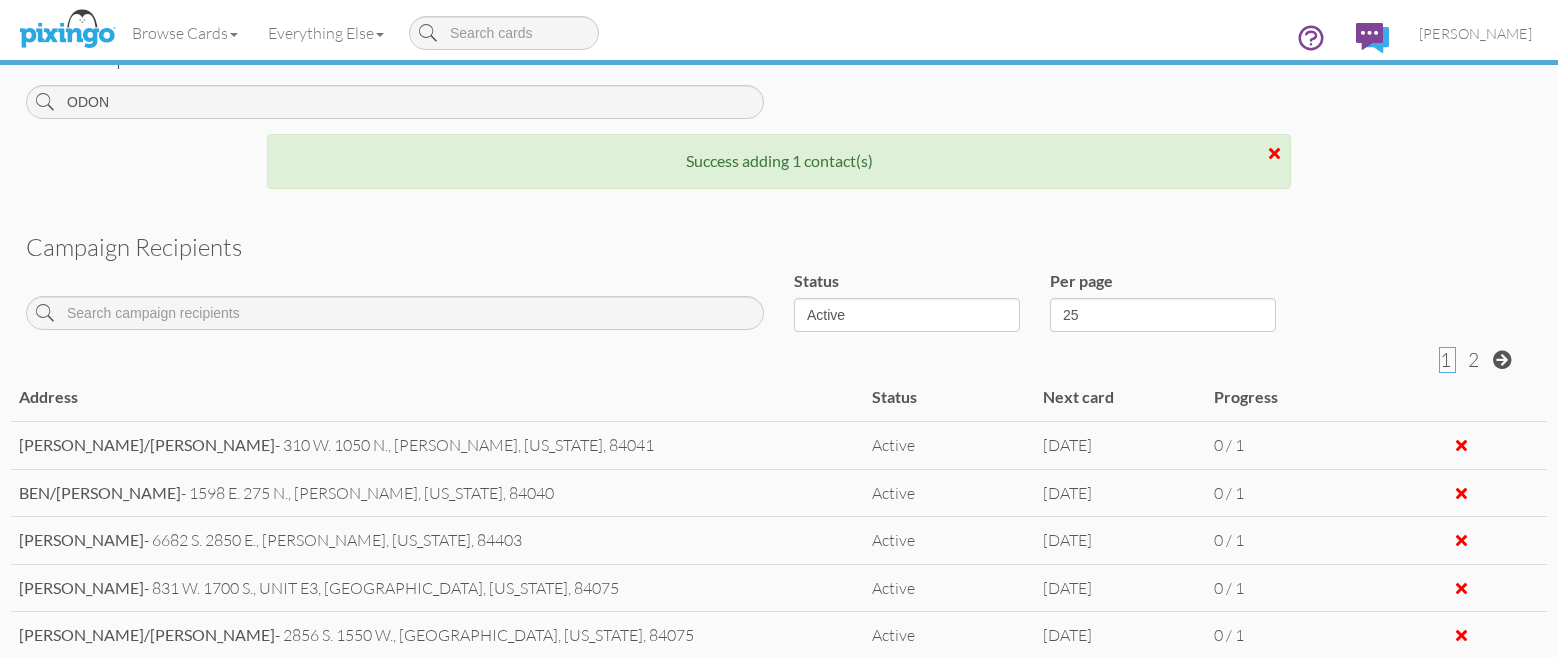 click on "Add recipients
ODON" at bounding box center [779, 80] 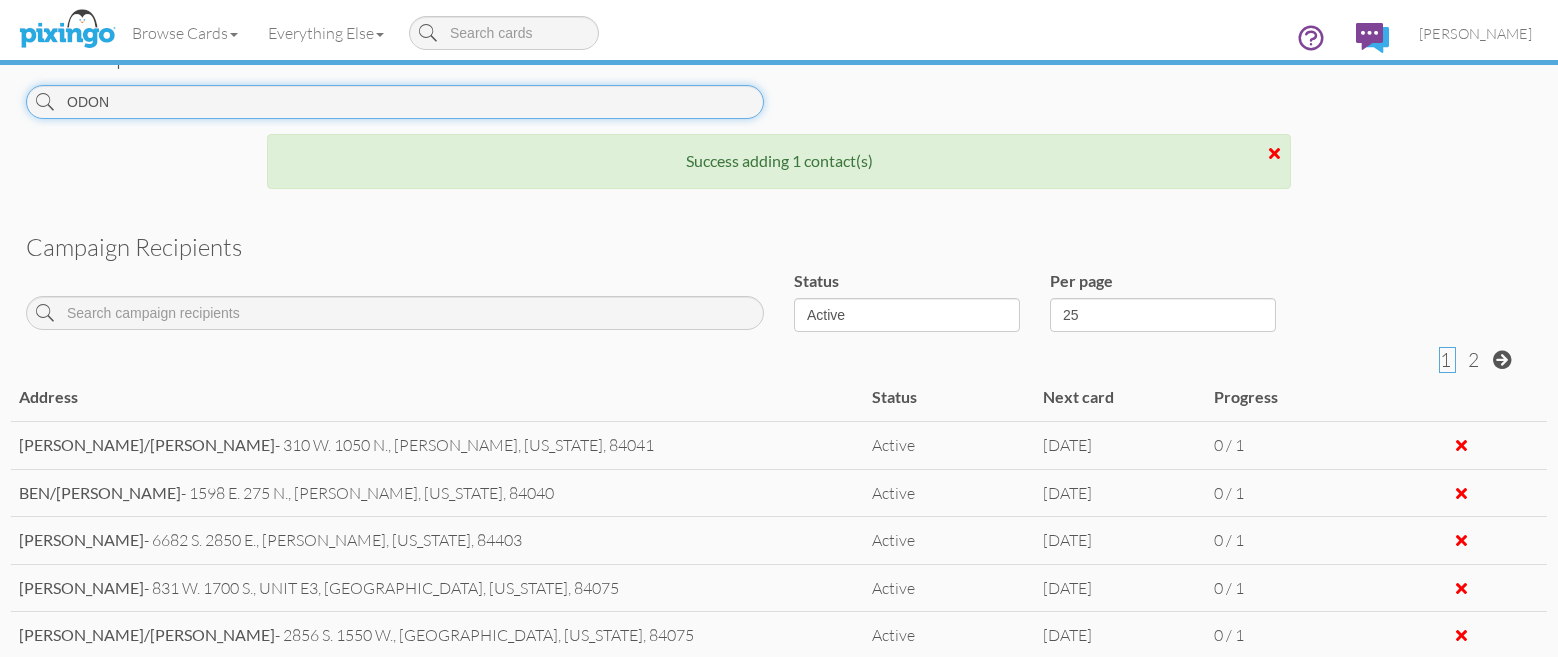 click on "ODON" at bounding box center [395, 102] 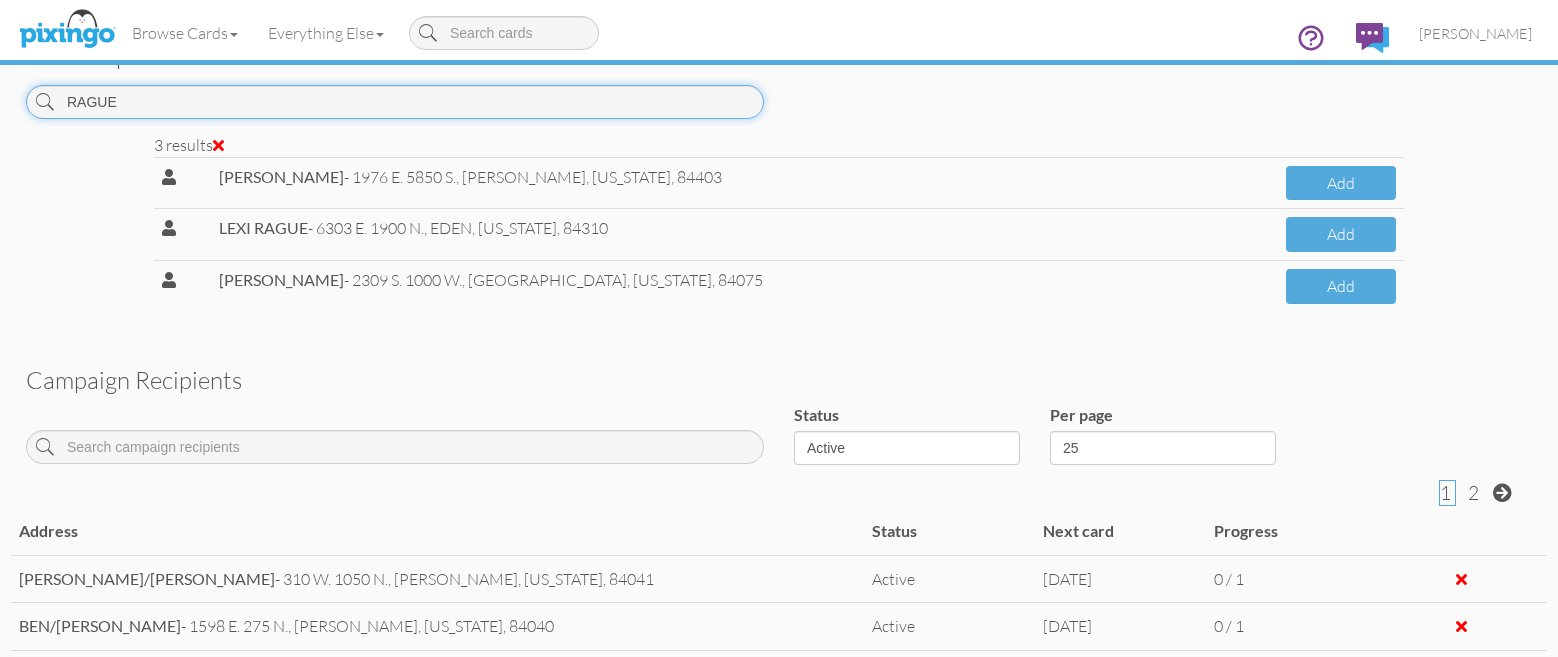 click on "RAGUE" at bounding box center [395, 102] 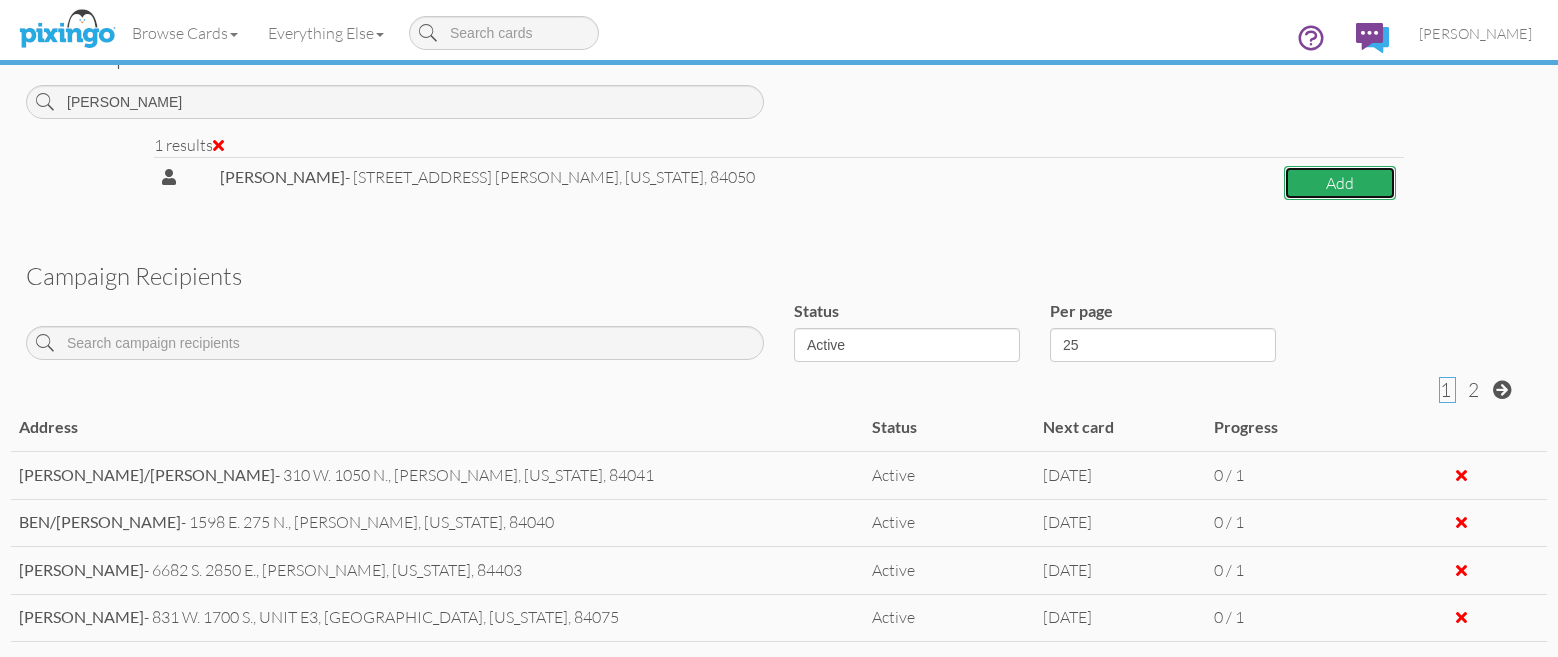 click on "Add" at bounding box center (1340, 183) 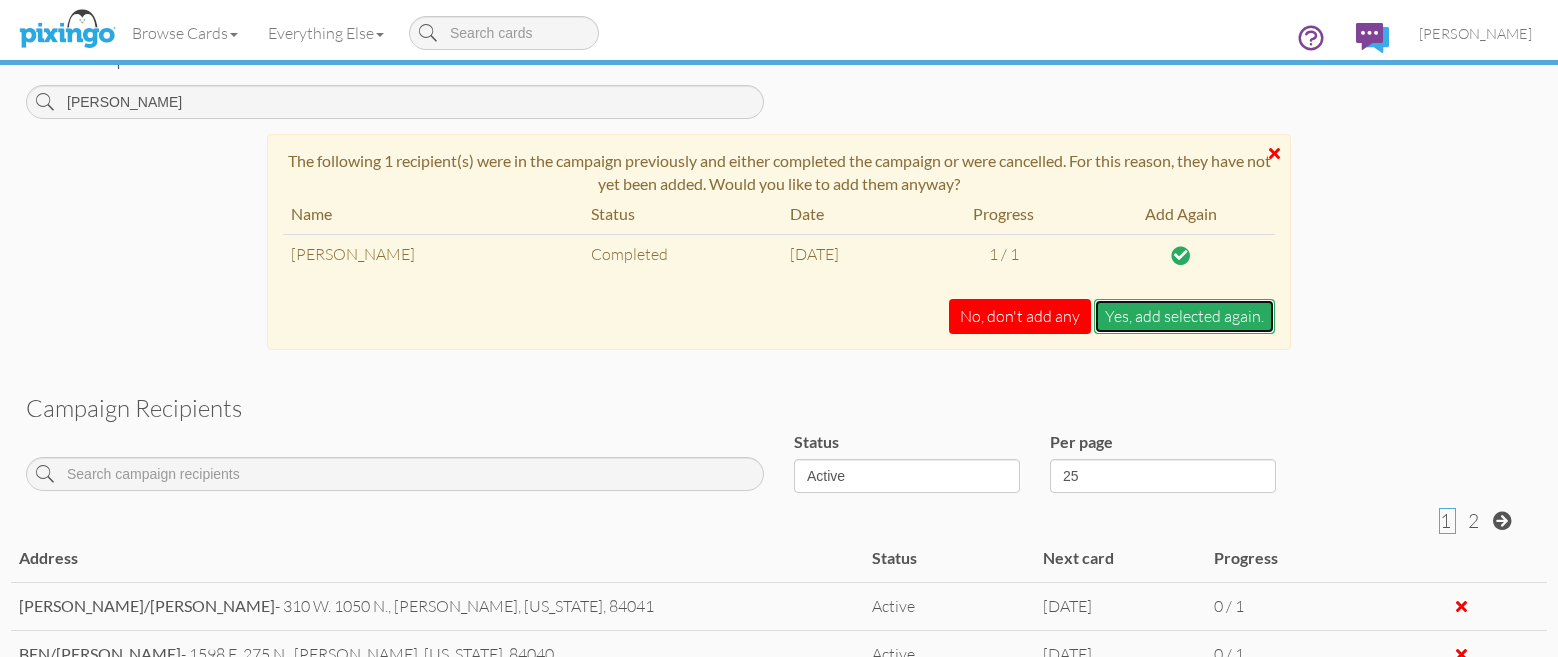click on "Yes, add selected again." at bounding box center (1184, 316) 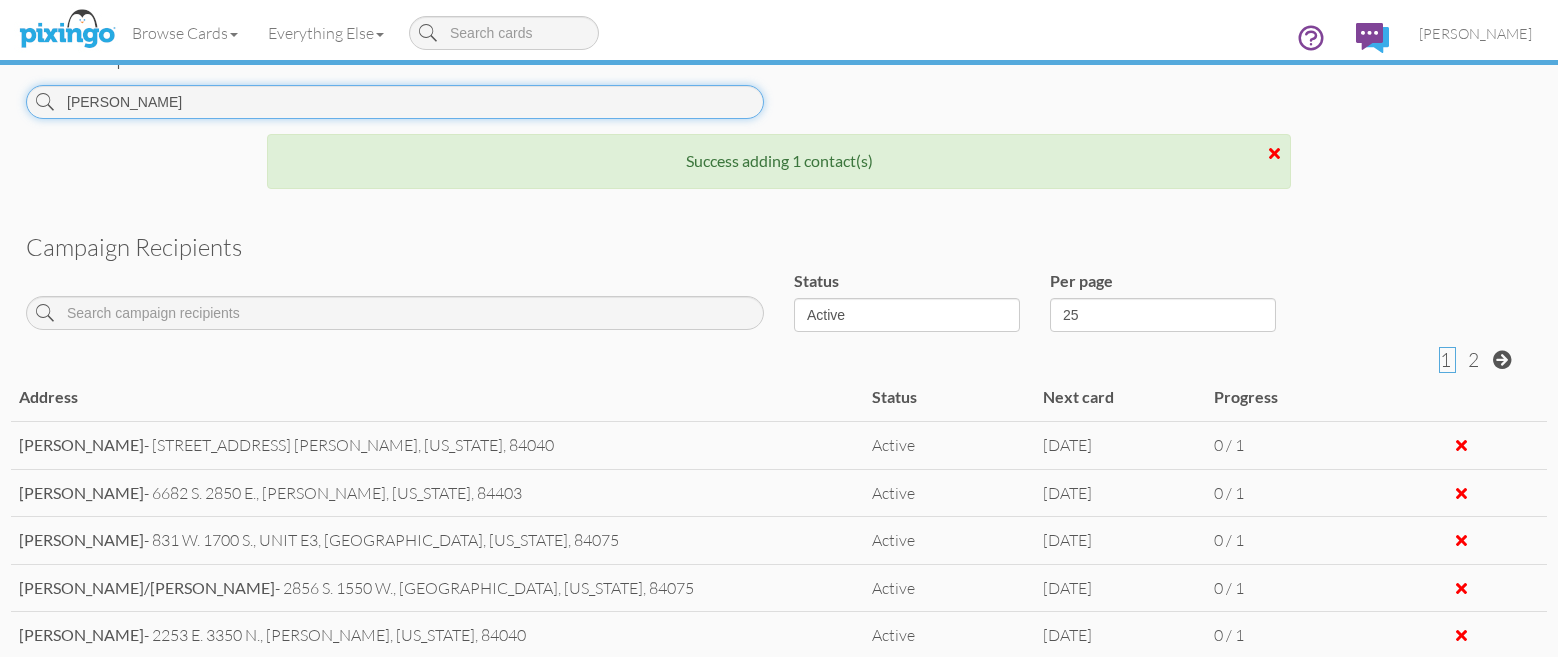 click on "[PERSON_NAME]" at bounding box center [395, 102] 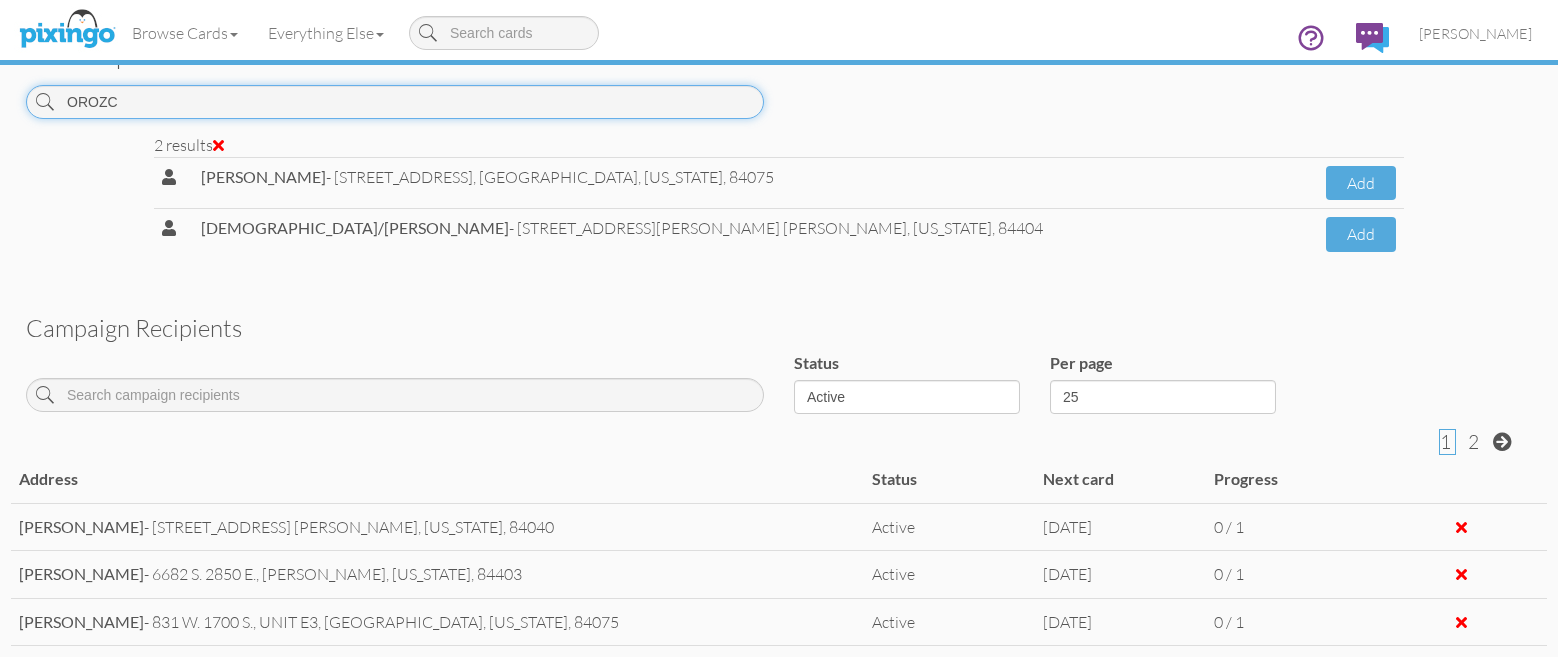 click on "OROZC" at bounding box center [395, 102] 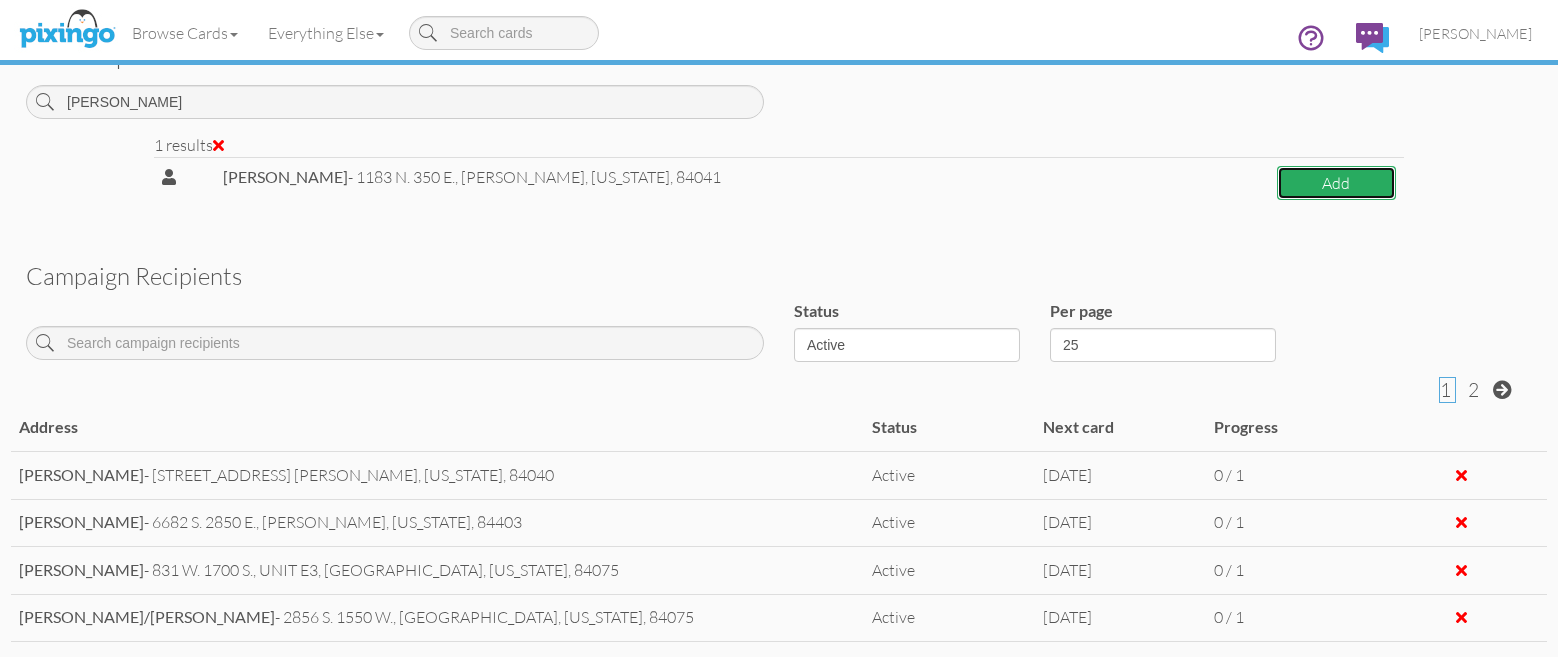 click on "Add" at bounding box center (1336, 183) 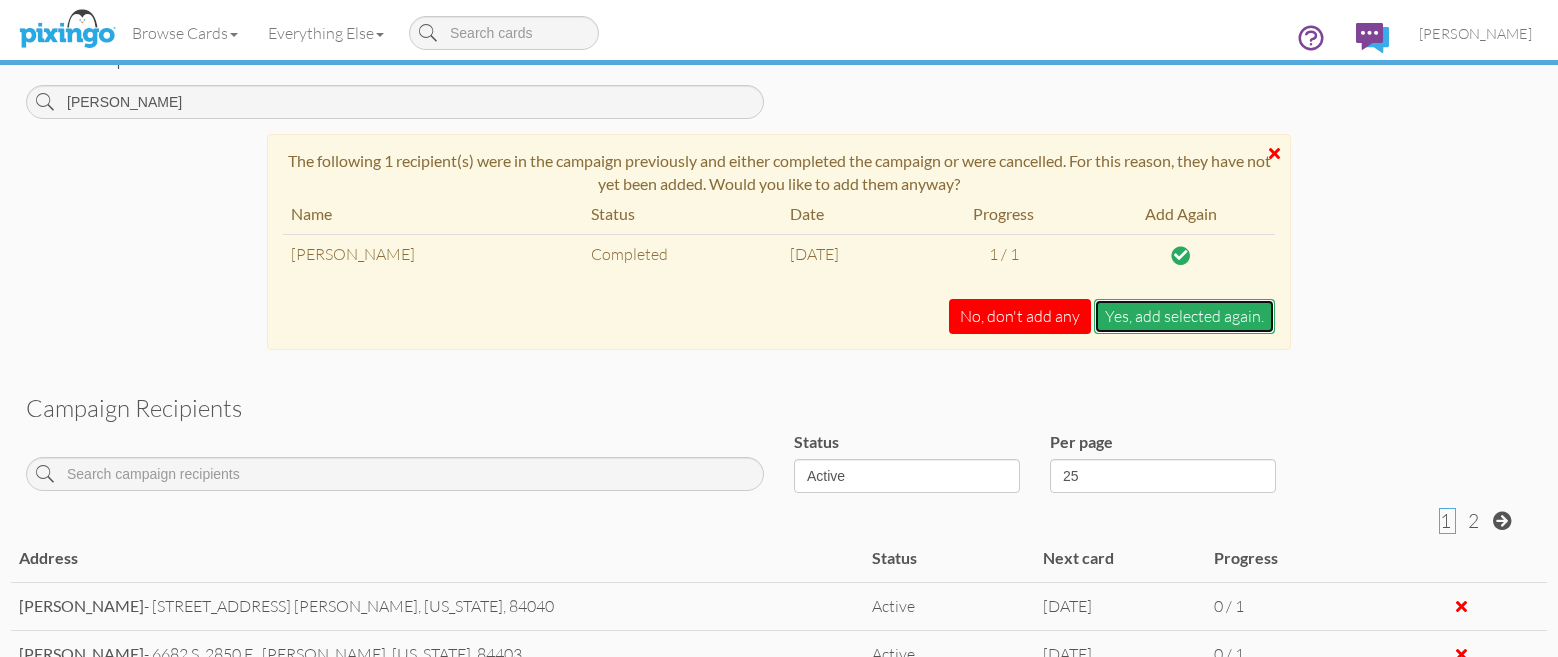click on "Yes, add selected again." at bounding box center [1184, 316] 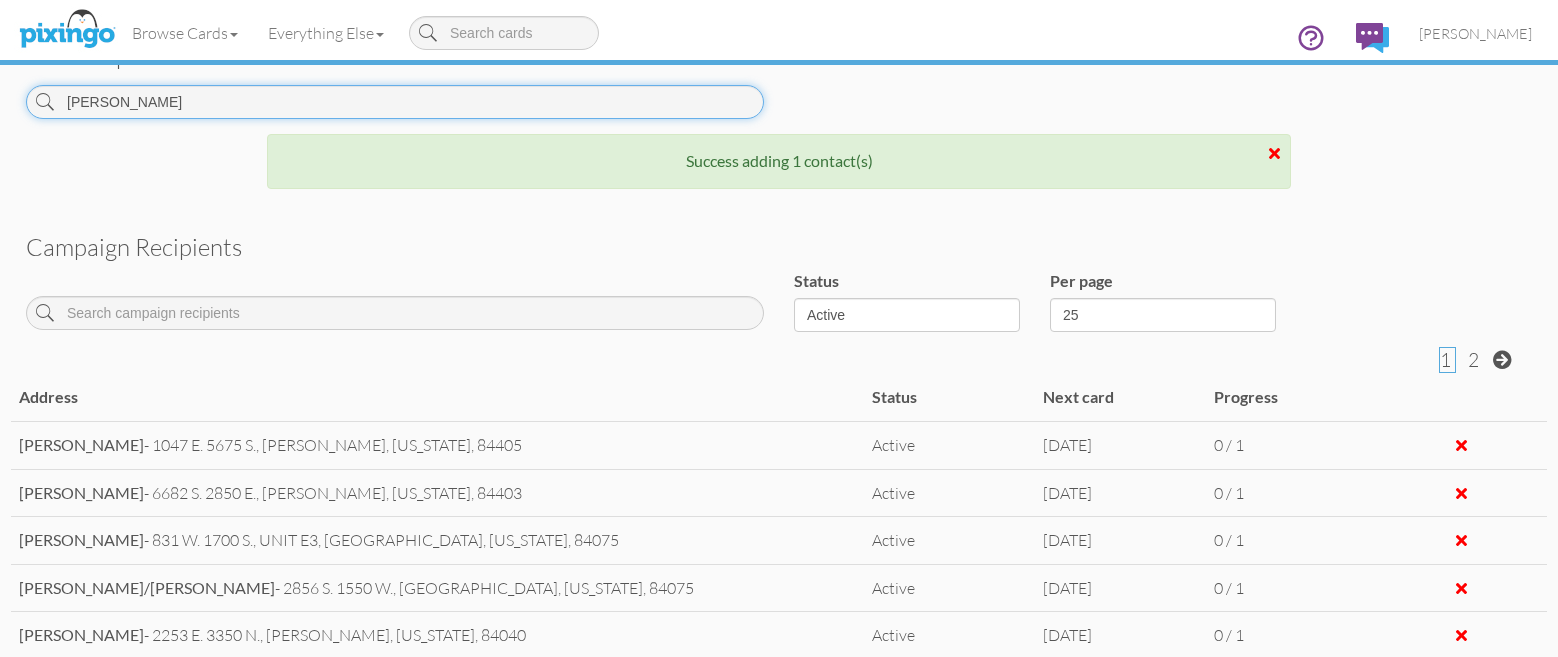 click on "[PERSON_NAME]" at bounding box center [395, 102] 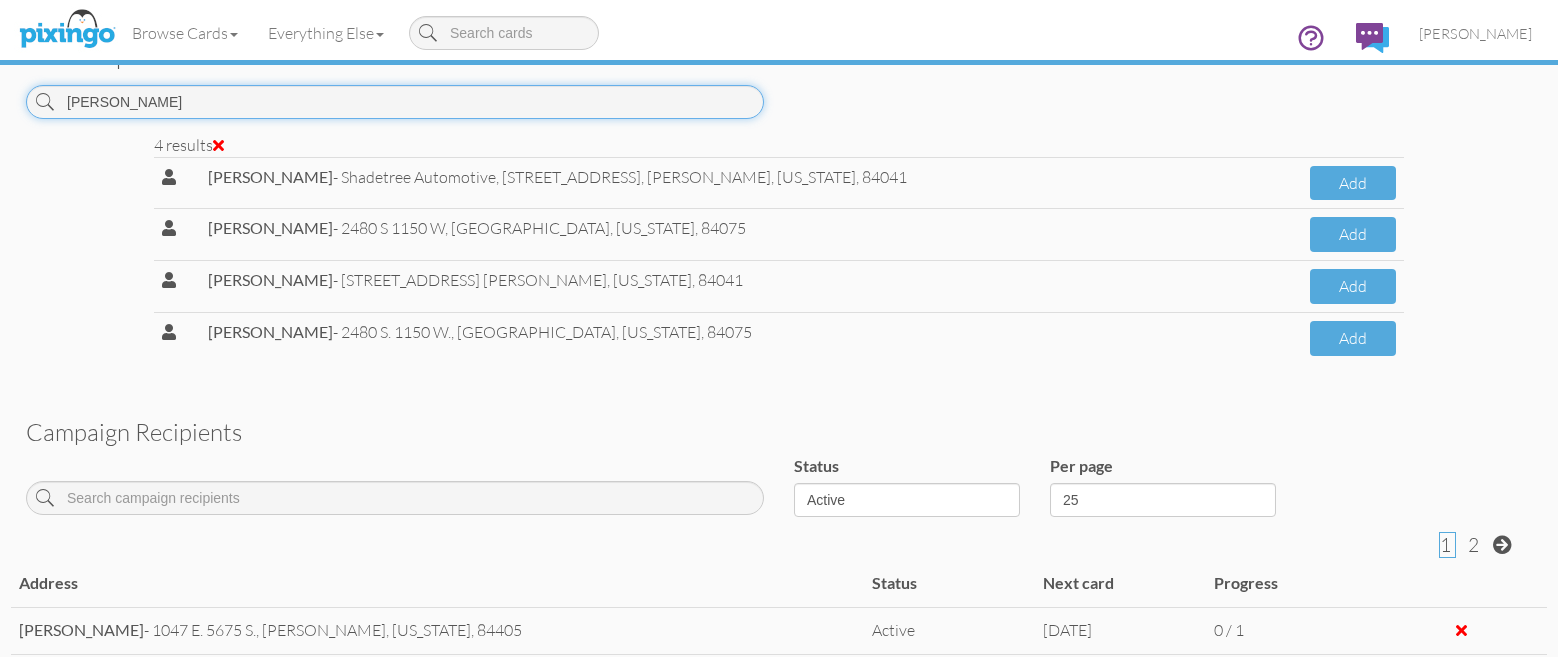 click on "[PERSON_NAME]" at bounding box center (395, 102) 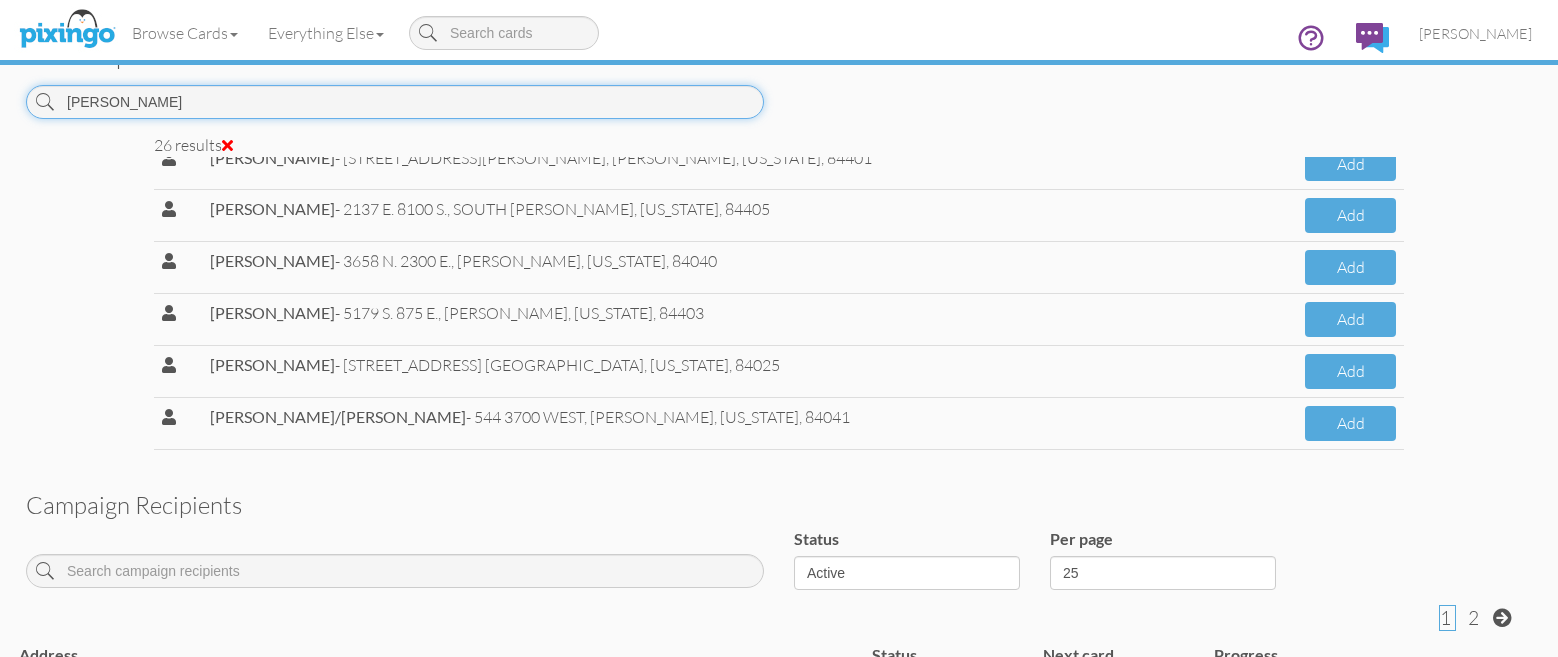 scroll, scrollTop: 400, scrollLeft: 0, axis: vertical 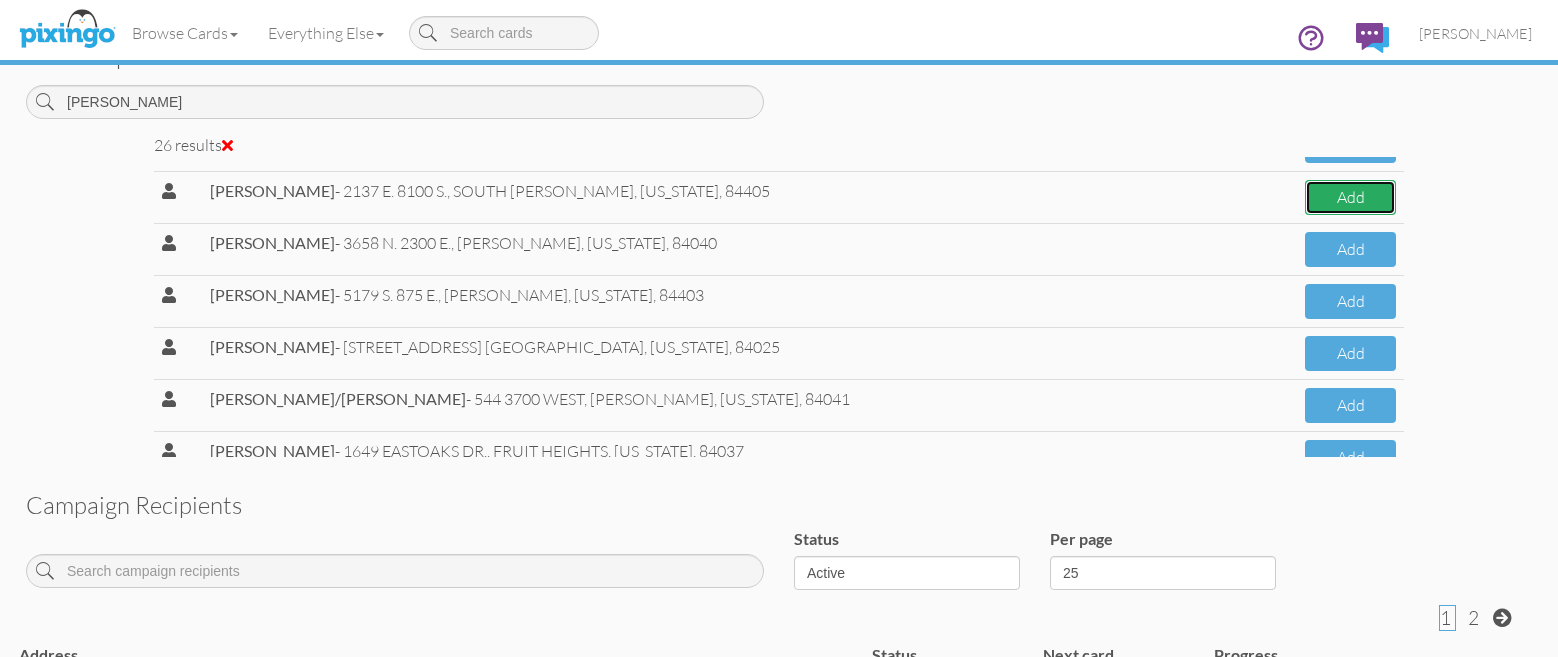 click on "Add" at bounding box center (1350, 197) 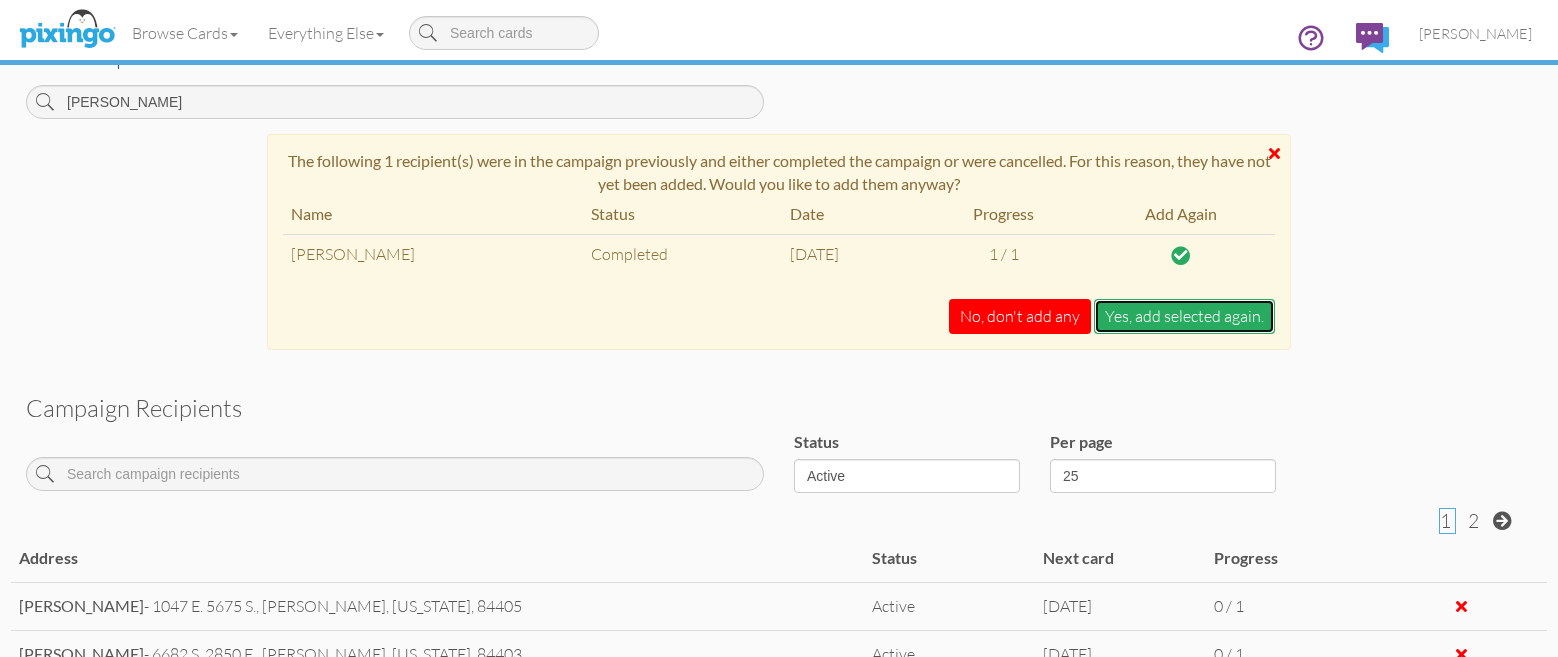 click on "Yes, add selected again." at bounding box center [1184, 316] 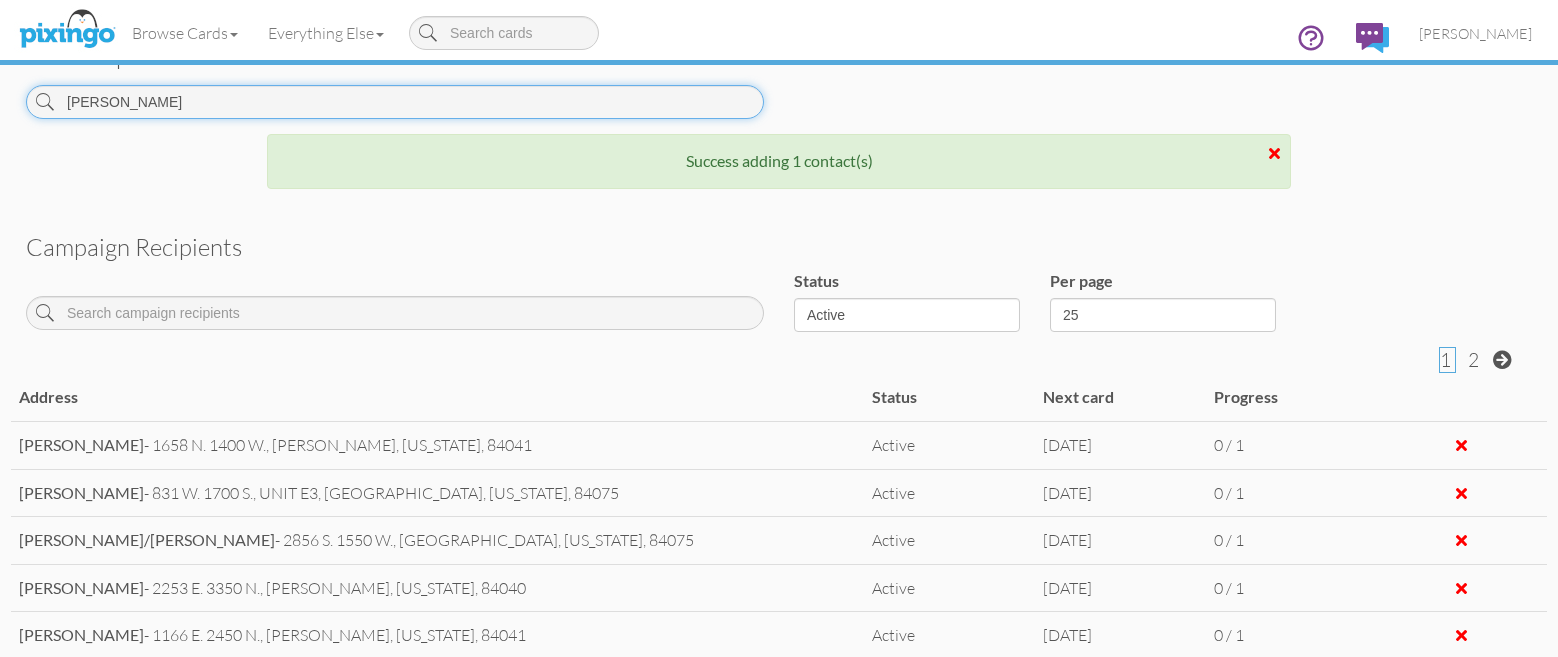 click on "[PERSON_NAME]" at bounding box center [395, 102] 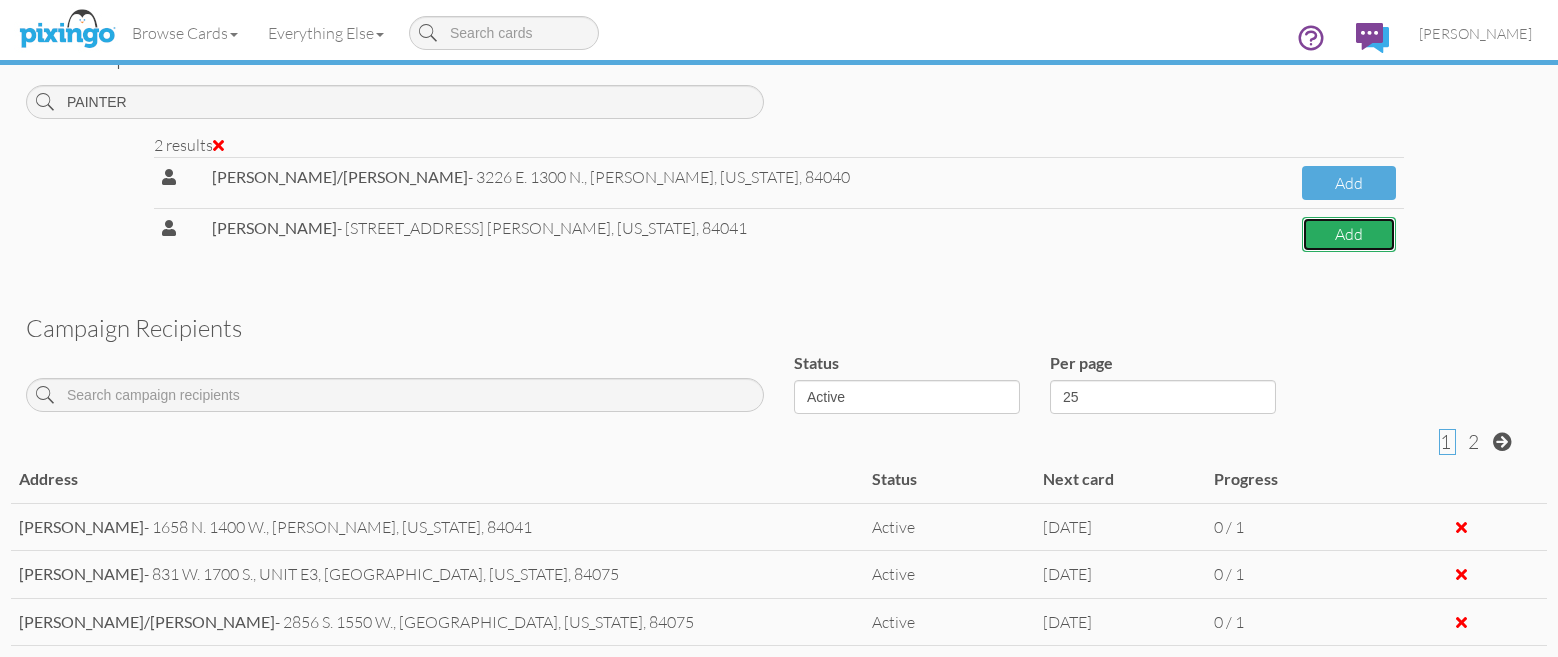 click on "Add" at bounding box center [1349, 234] 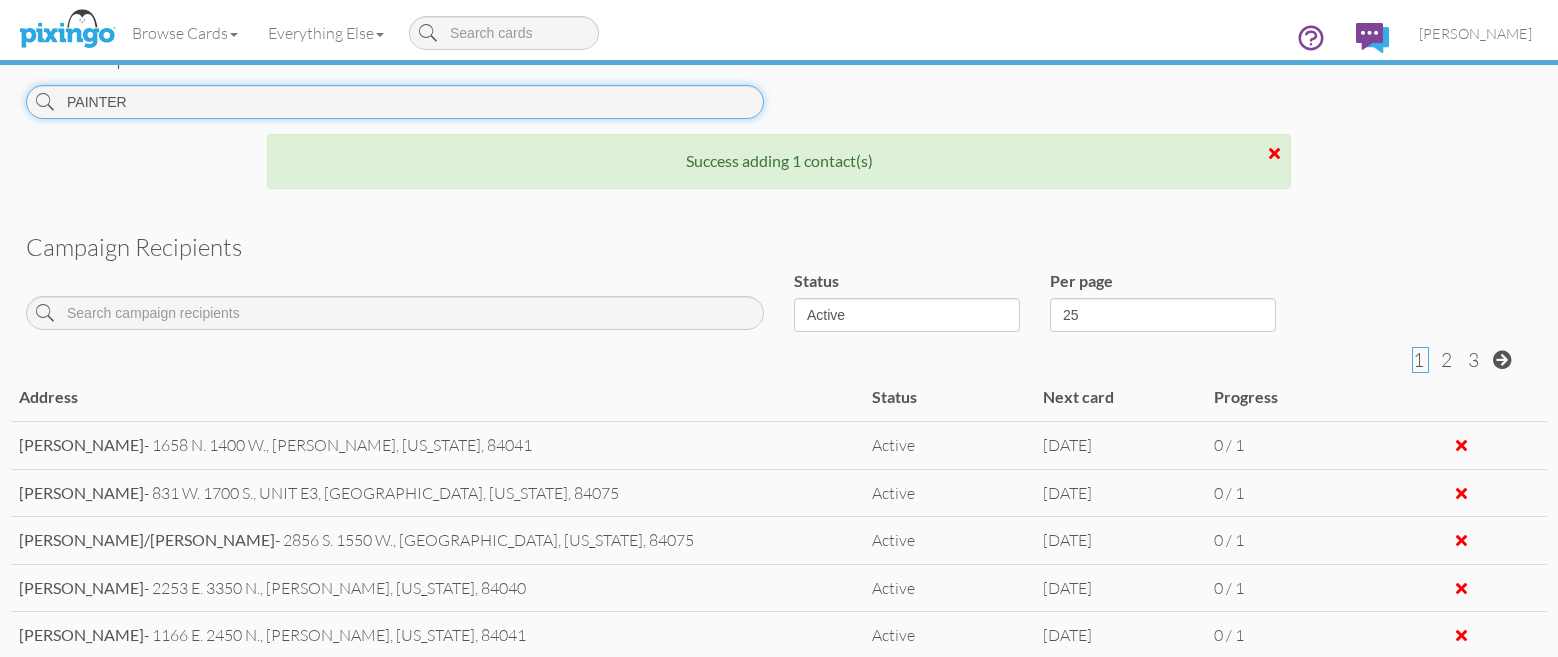 click on "PAINTER" at bounding box center (395, 102) 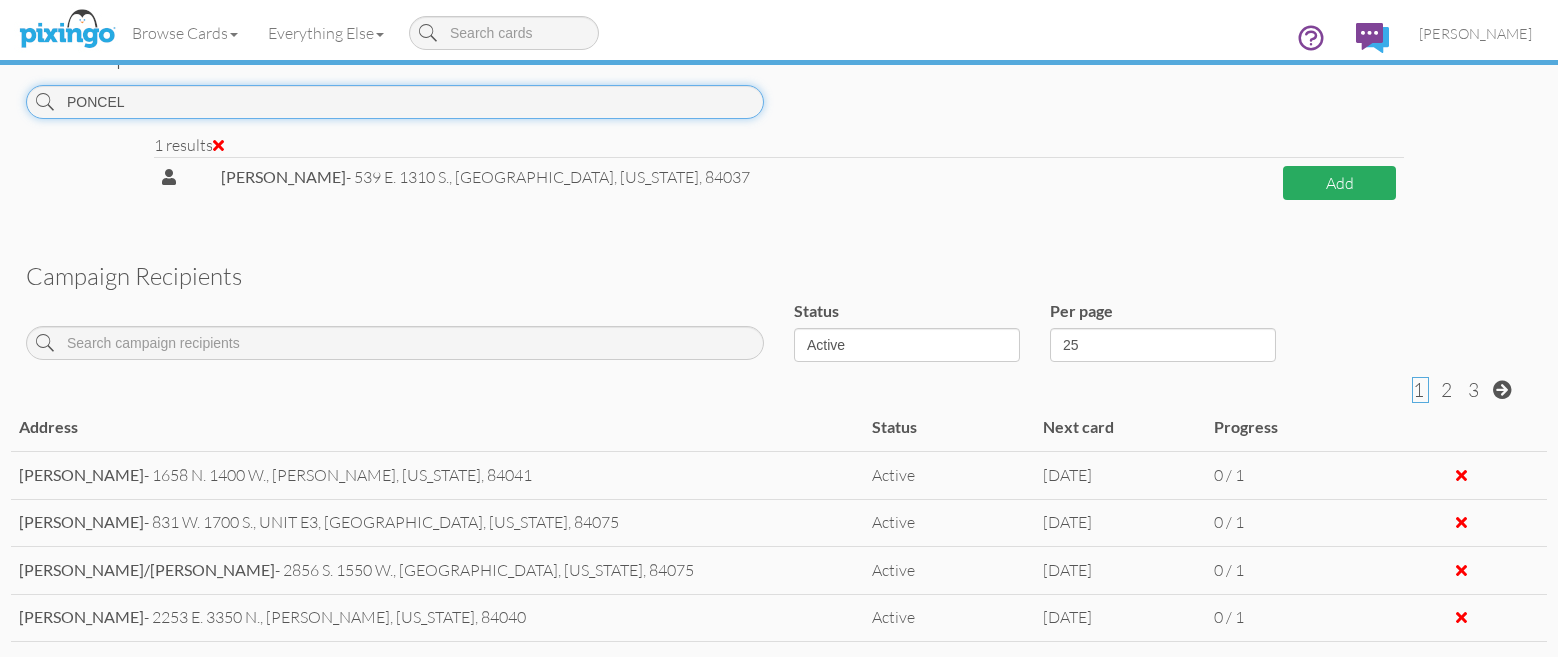 type on "PONCEL" 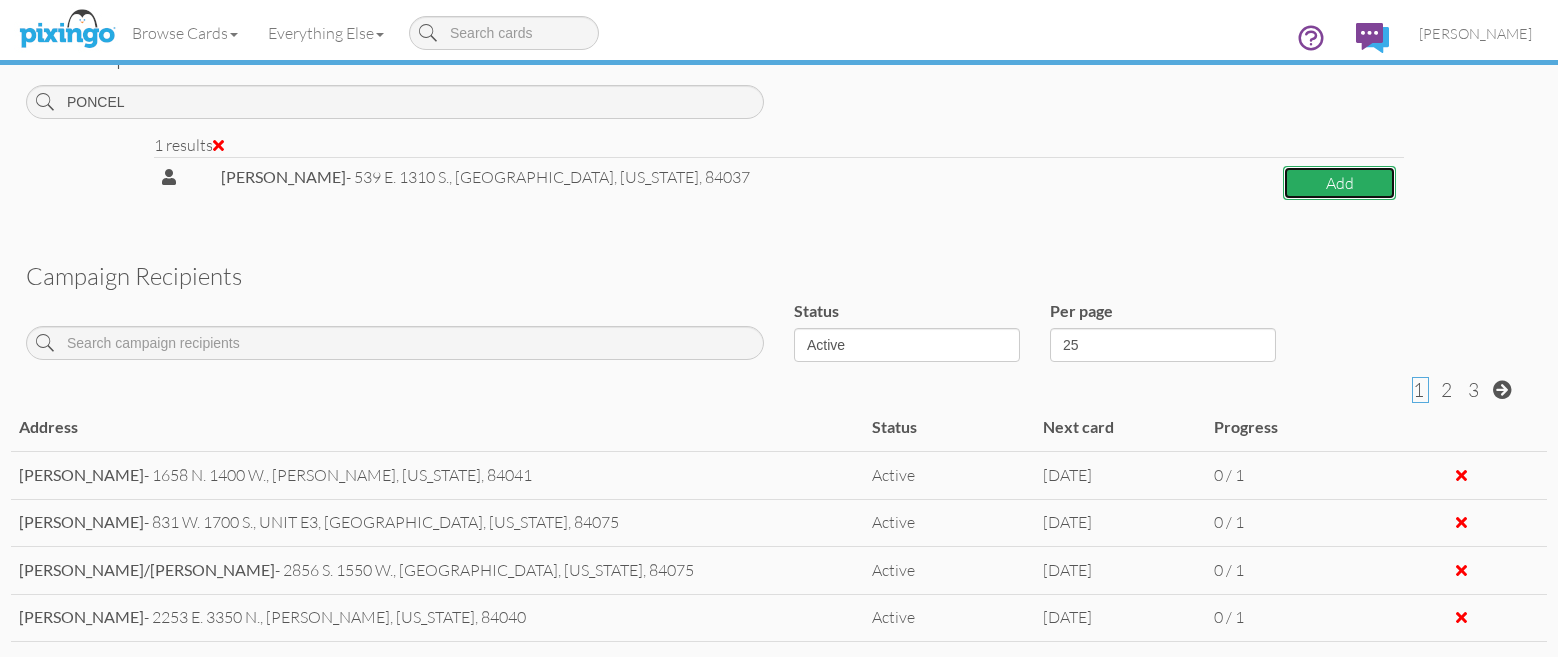 click on "Add" at bounding box center [1339, 183] 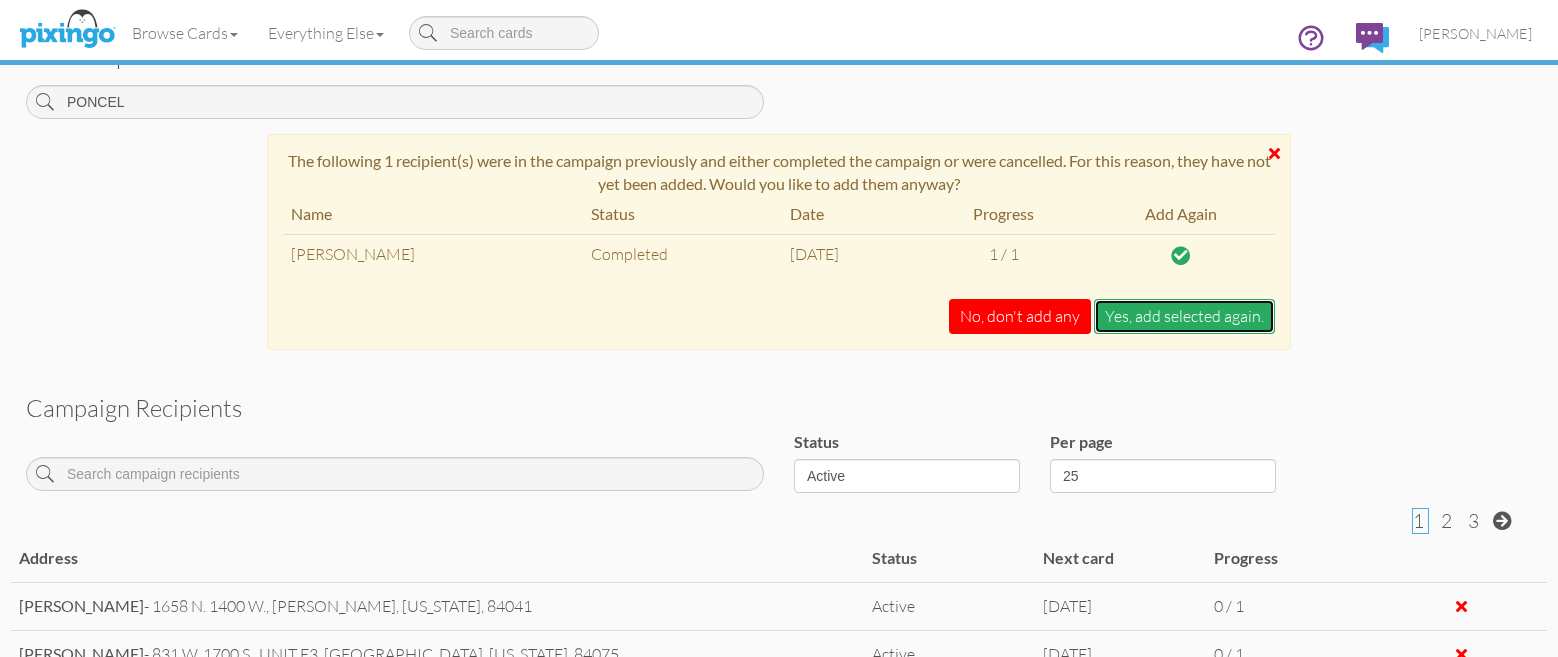 click on "Yes, add selected again." at bounding box center [1184, 316] 